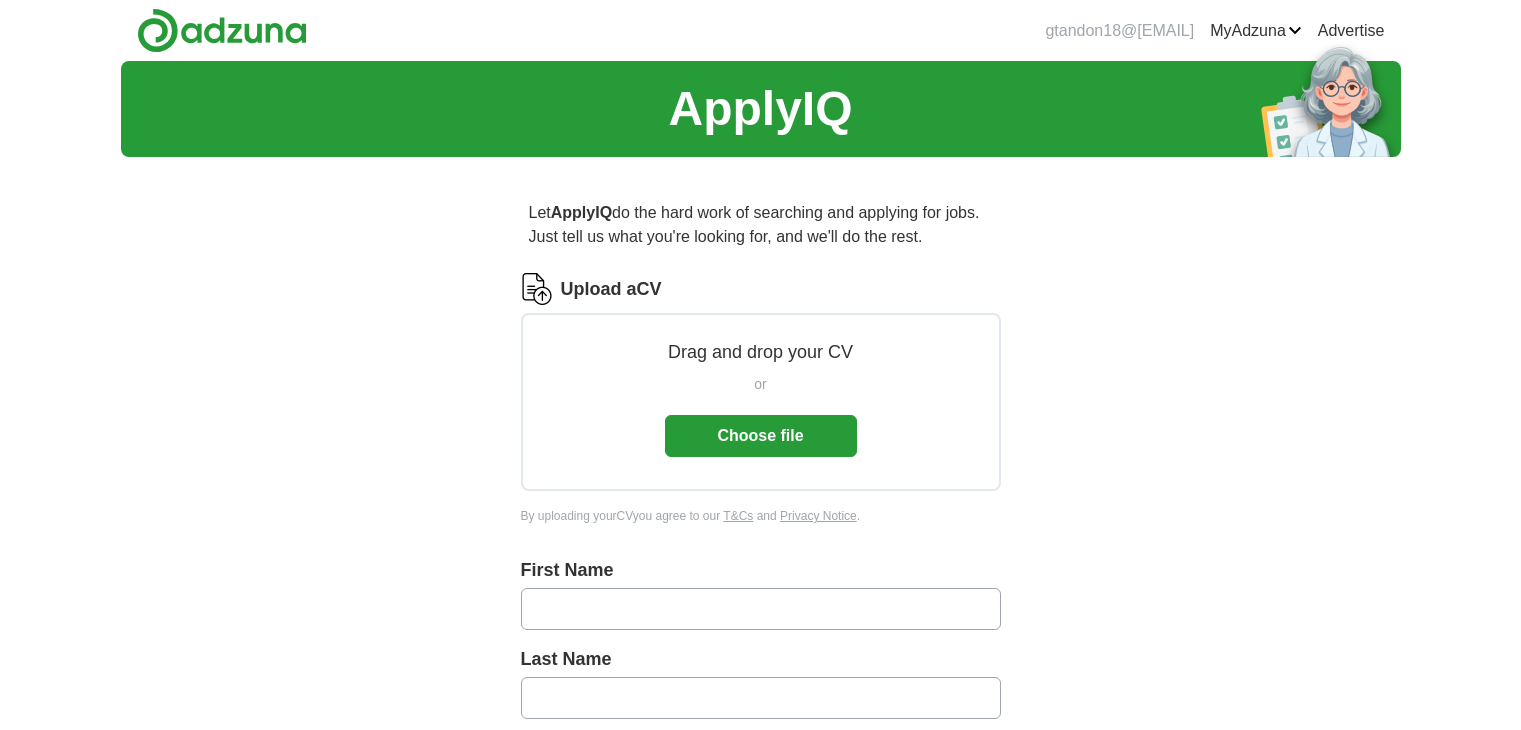 scroll, scrollTop: 0, scrollLeft: 0, axis: both 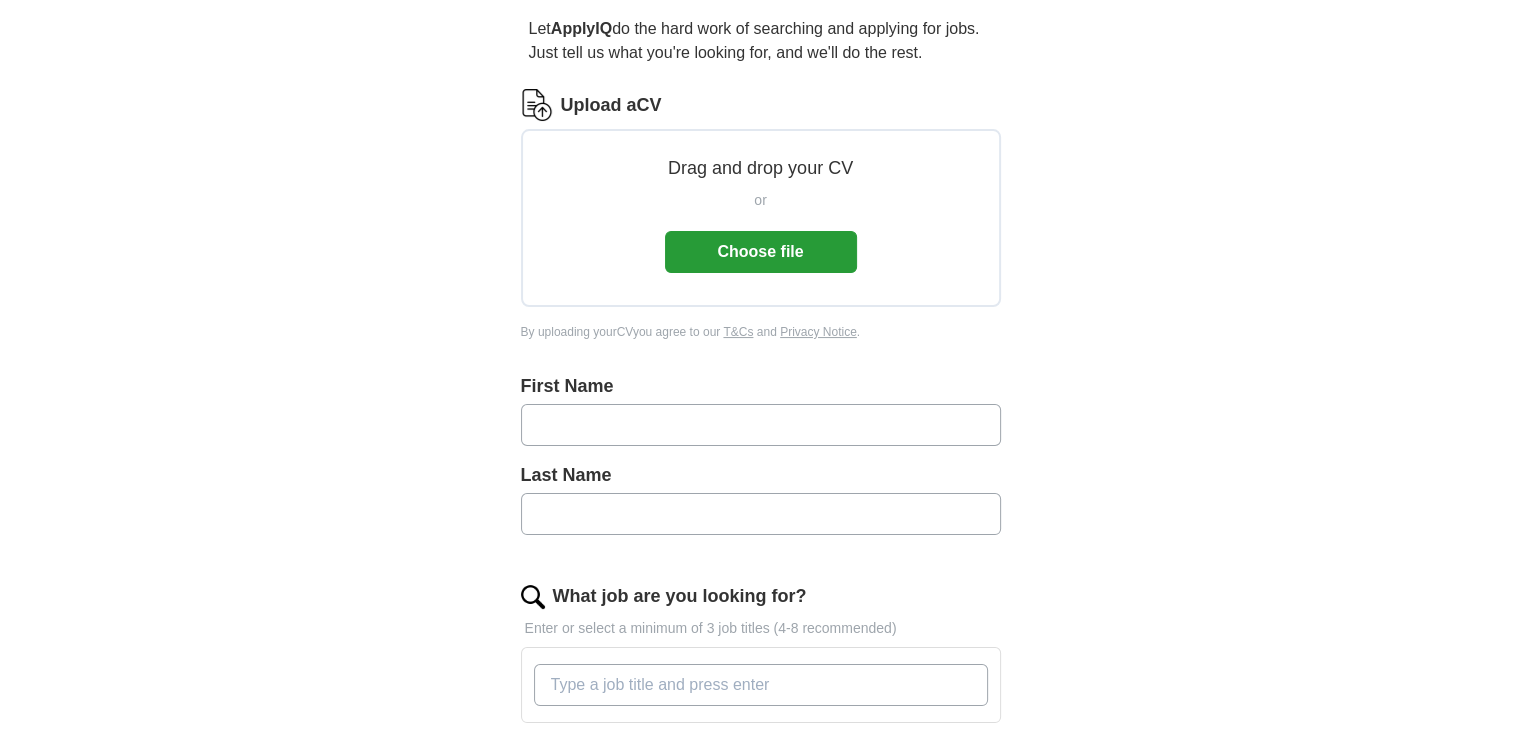 click at bounding box center [761, 425] 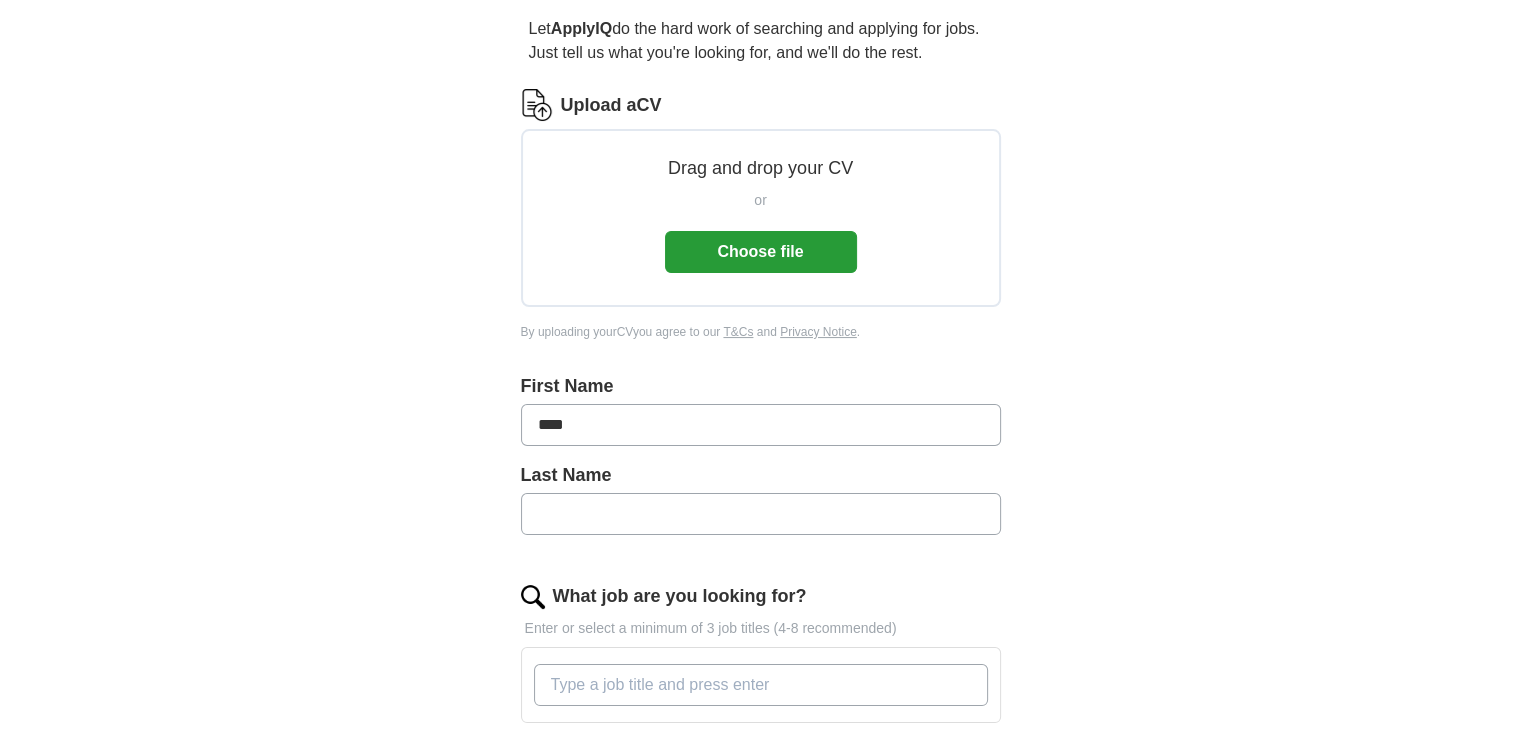 type on "***" 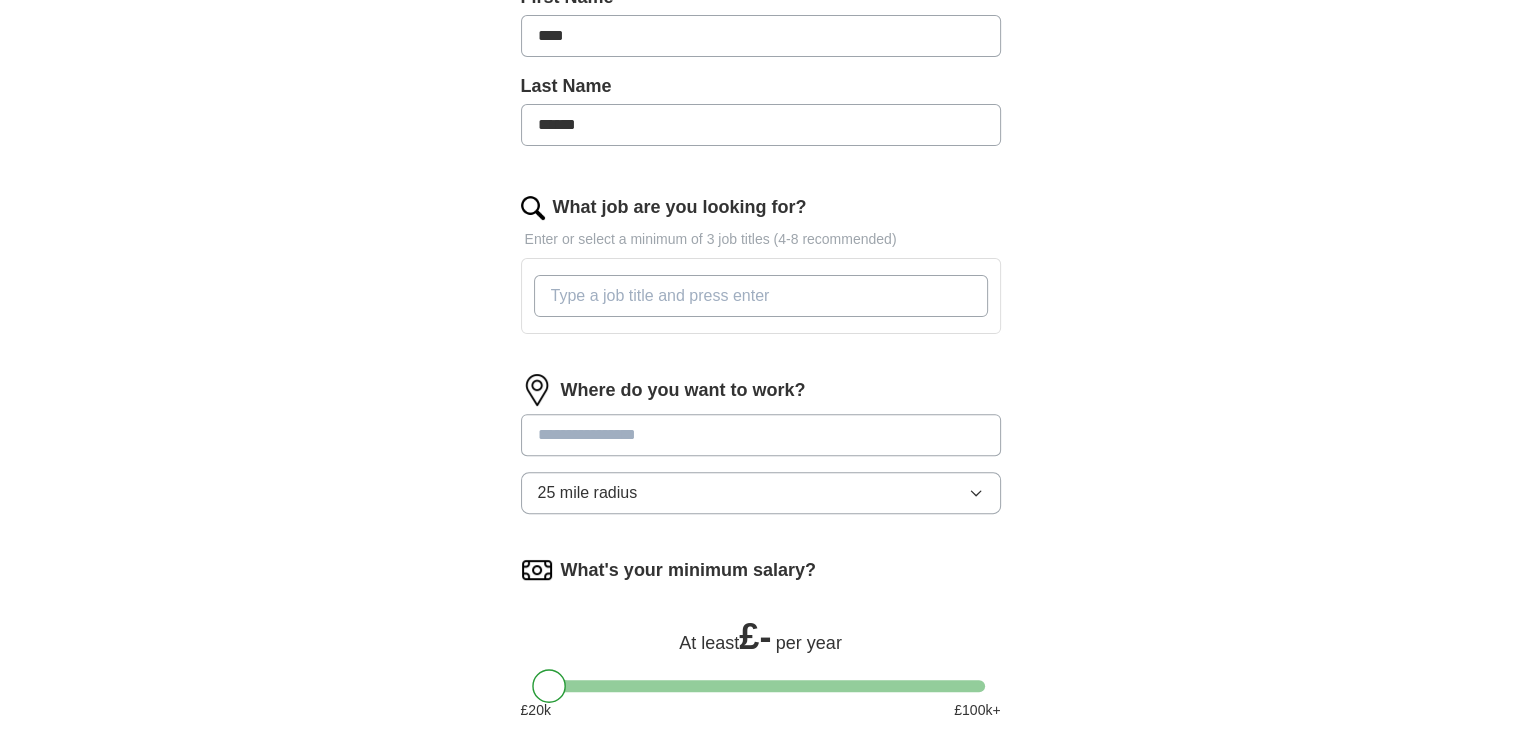 scroll, scrollTop: 578, scrollLeft: 0, axis: vertical 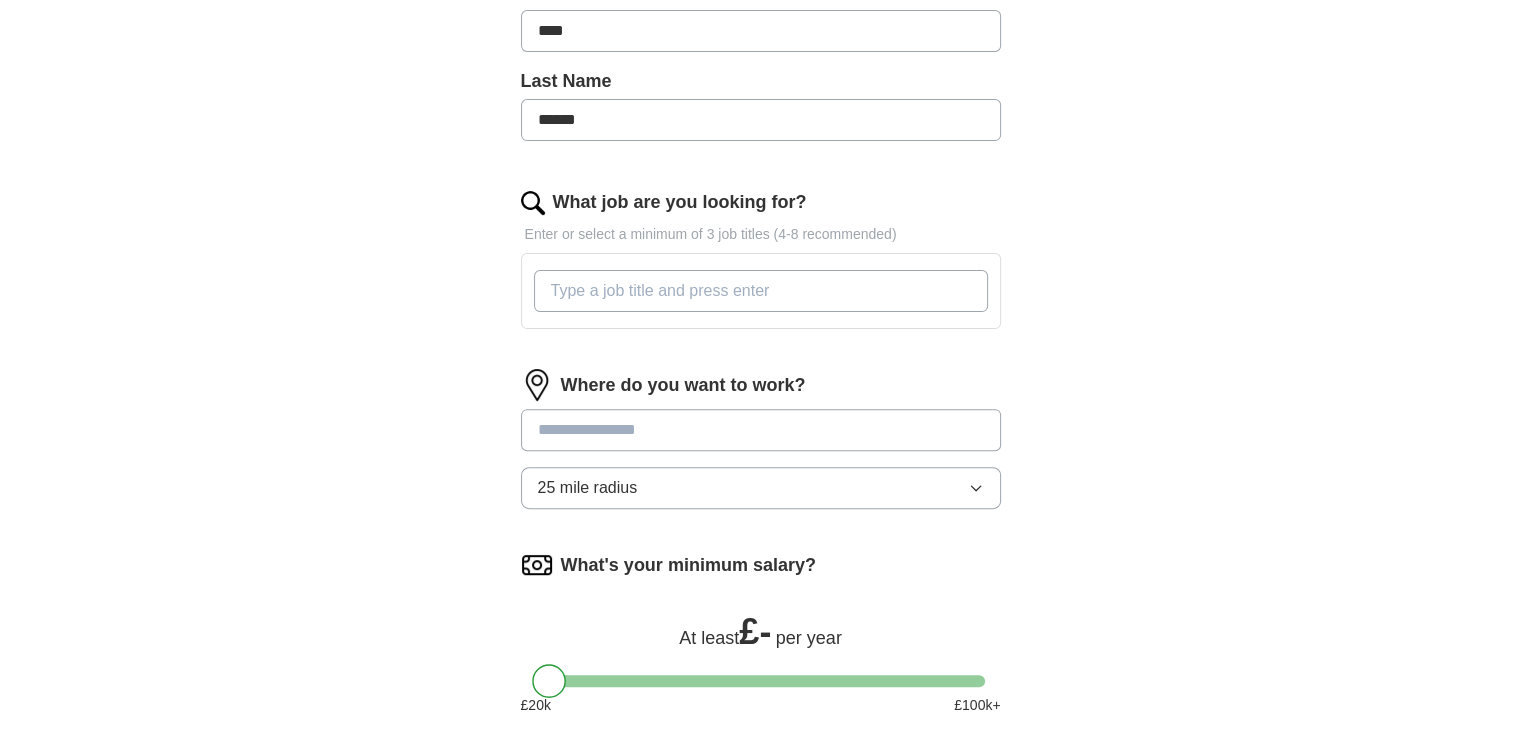 type on "******" 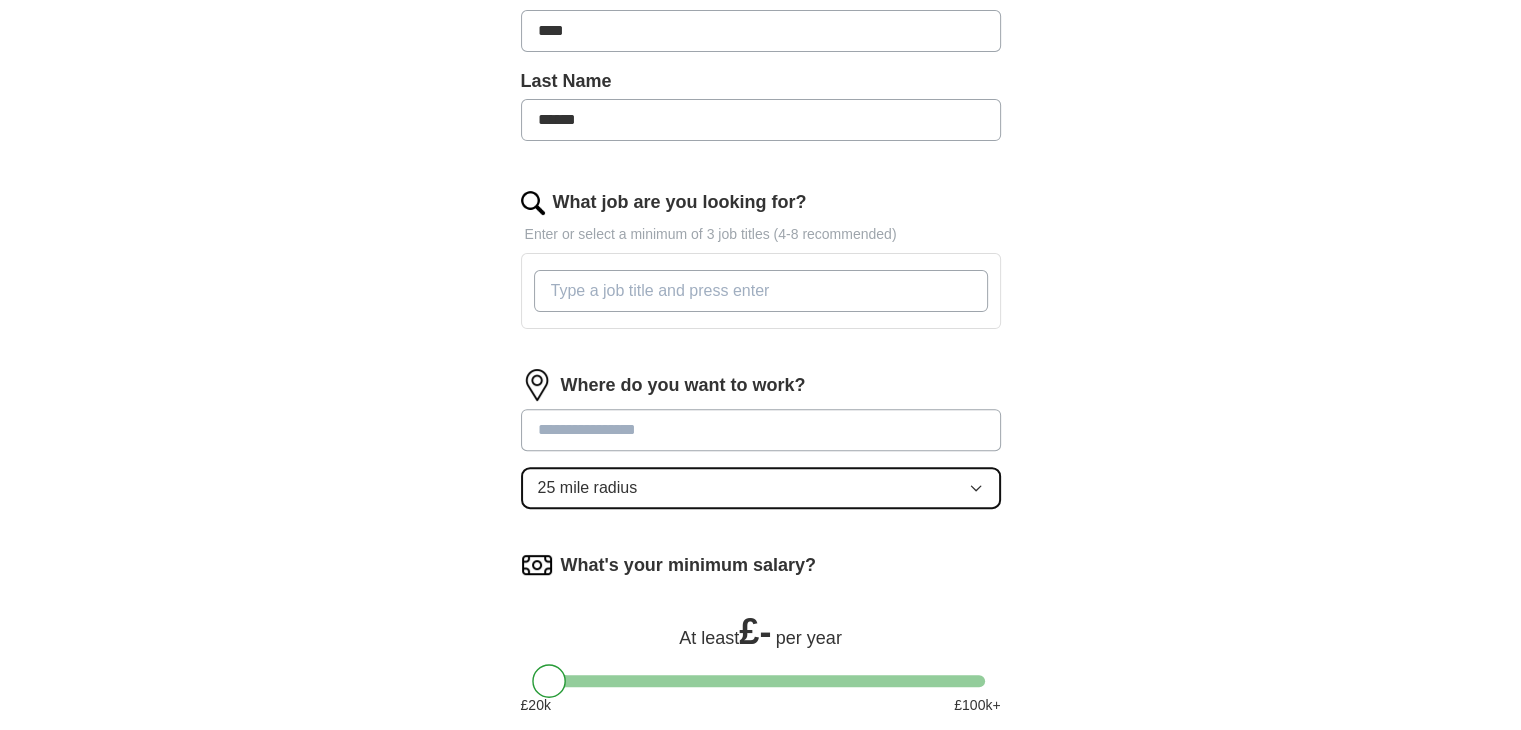 click 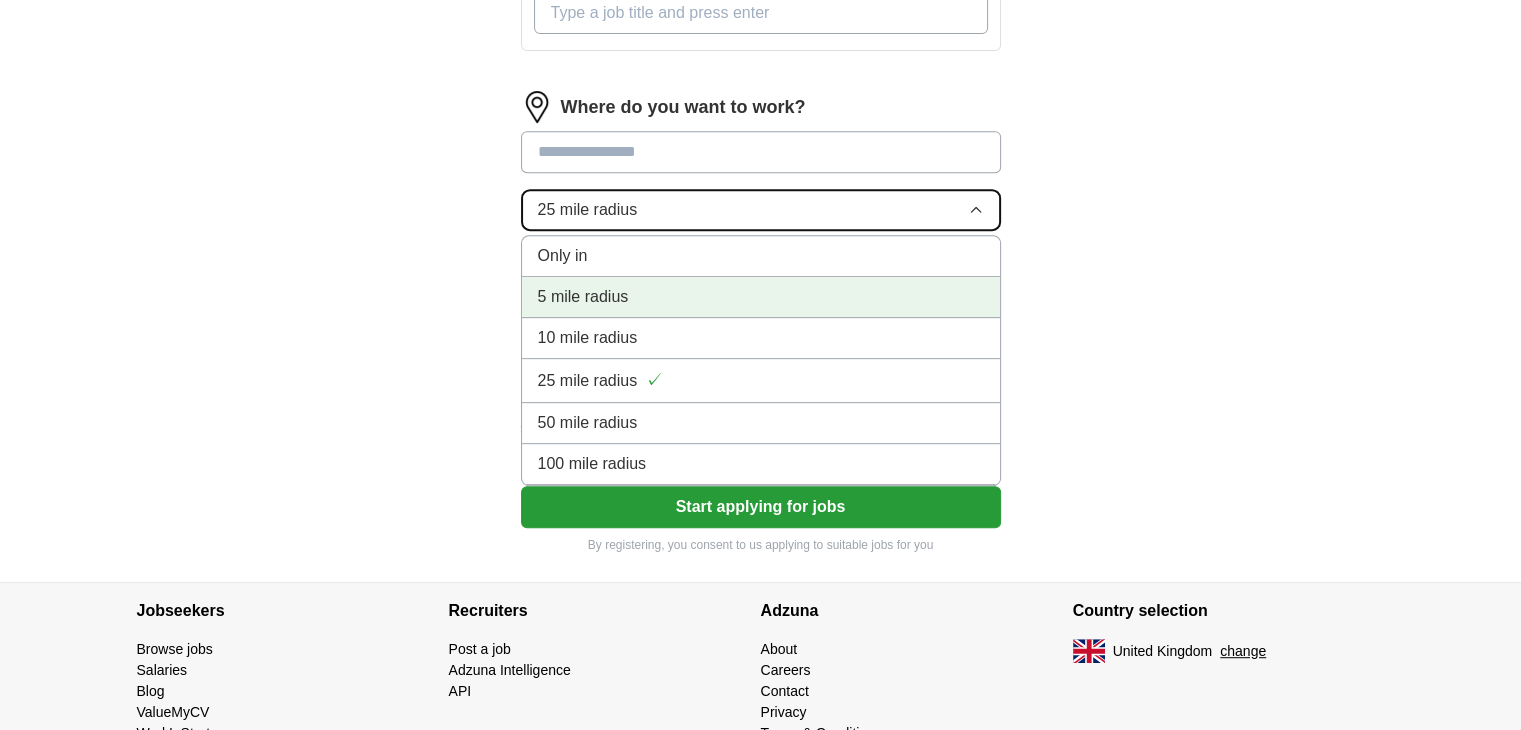 scroll, scrollTop: 861, scrollLeft: 0, axis: vertical 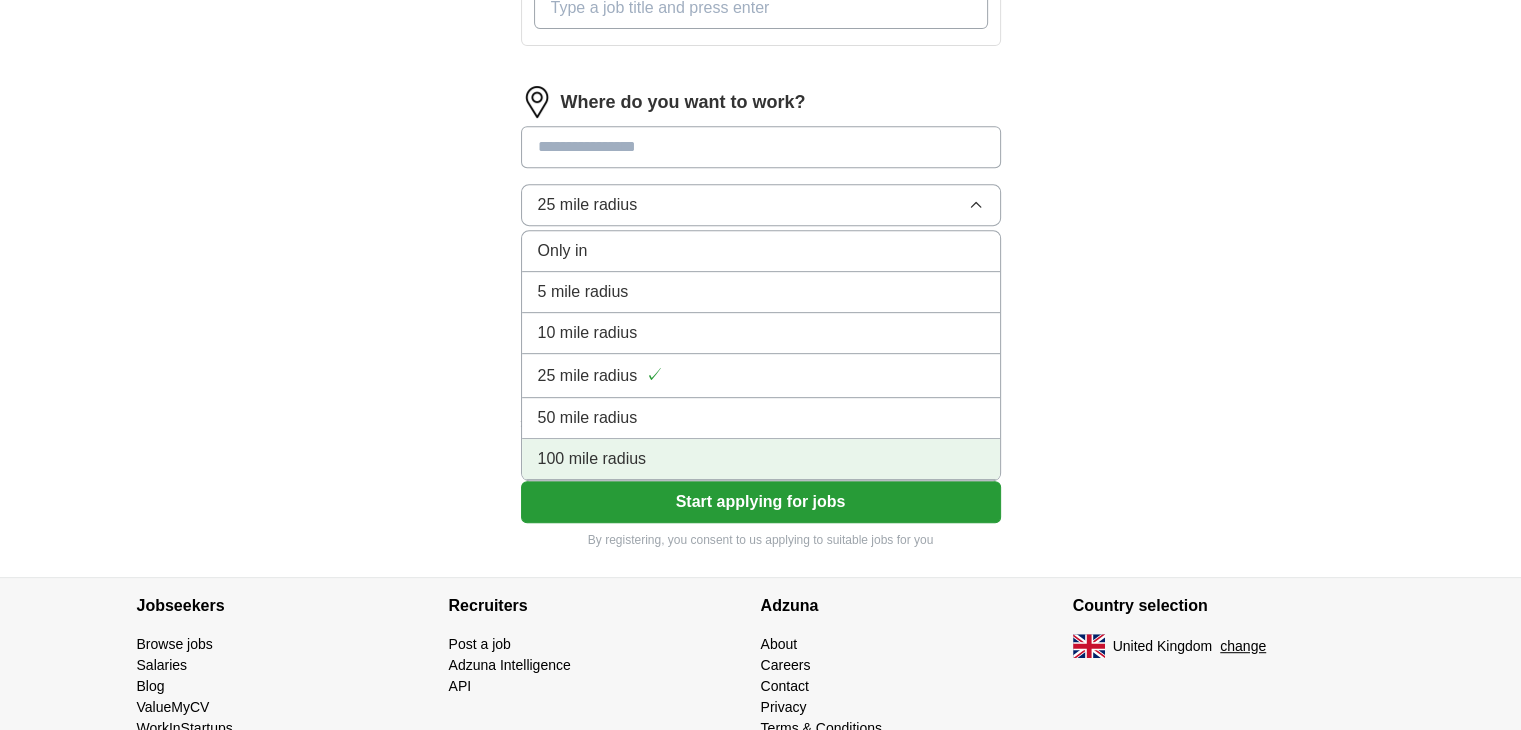 click on "100 mile radius" at bounding box center [761, 459] 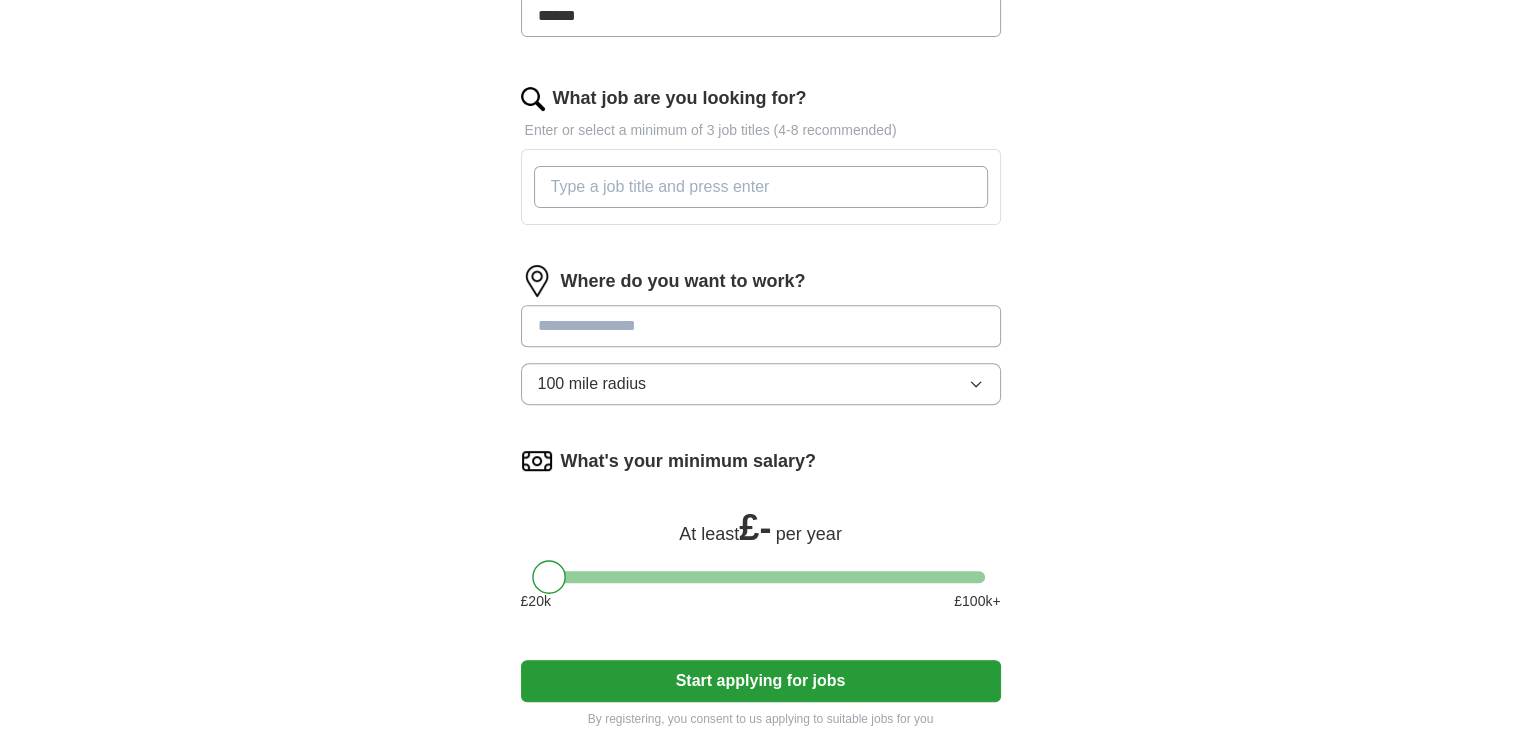 scroll, scrollTop: 681, scrollLeft: 0, axis: vertical 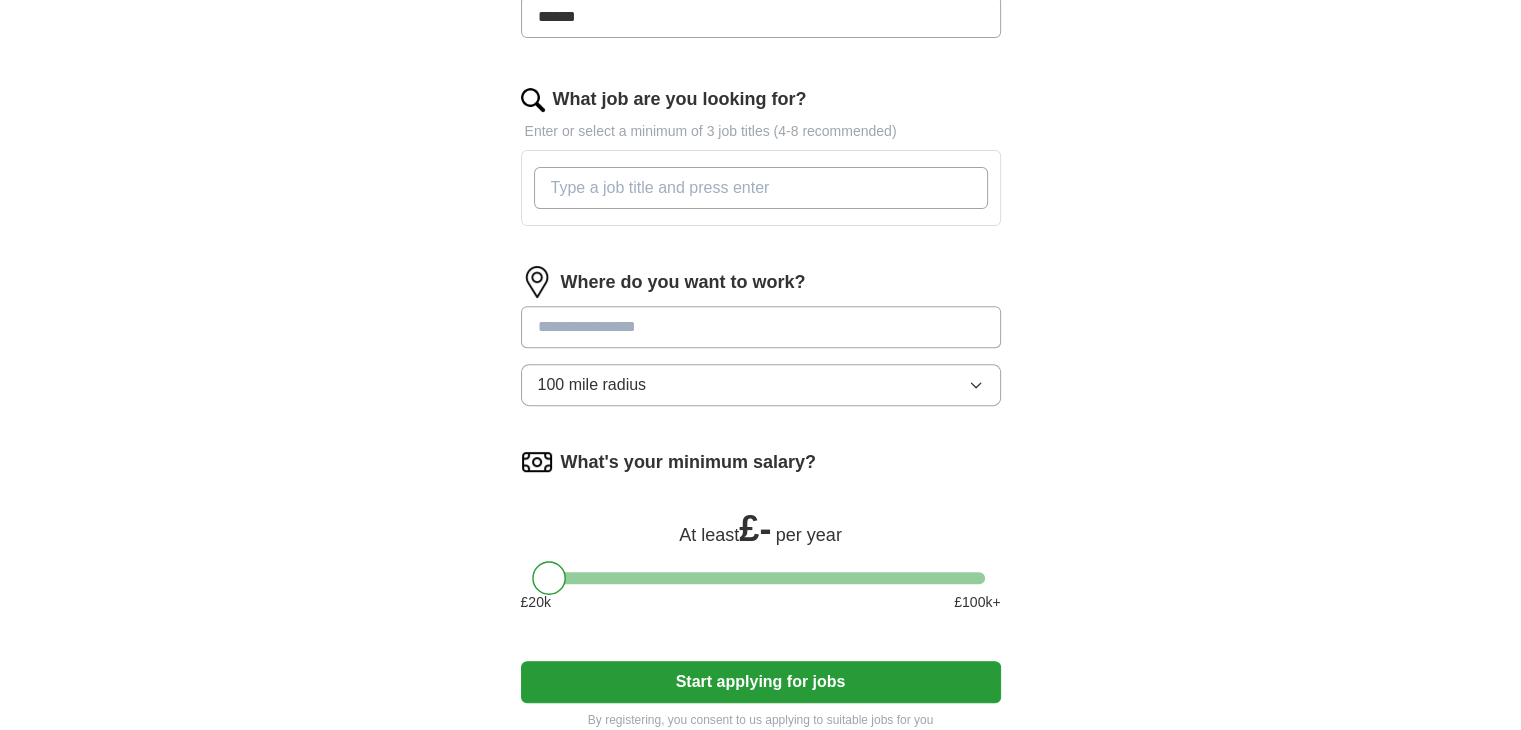 click at bounding box center (761, 327) 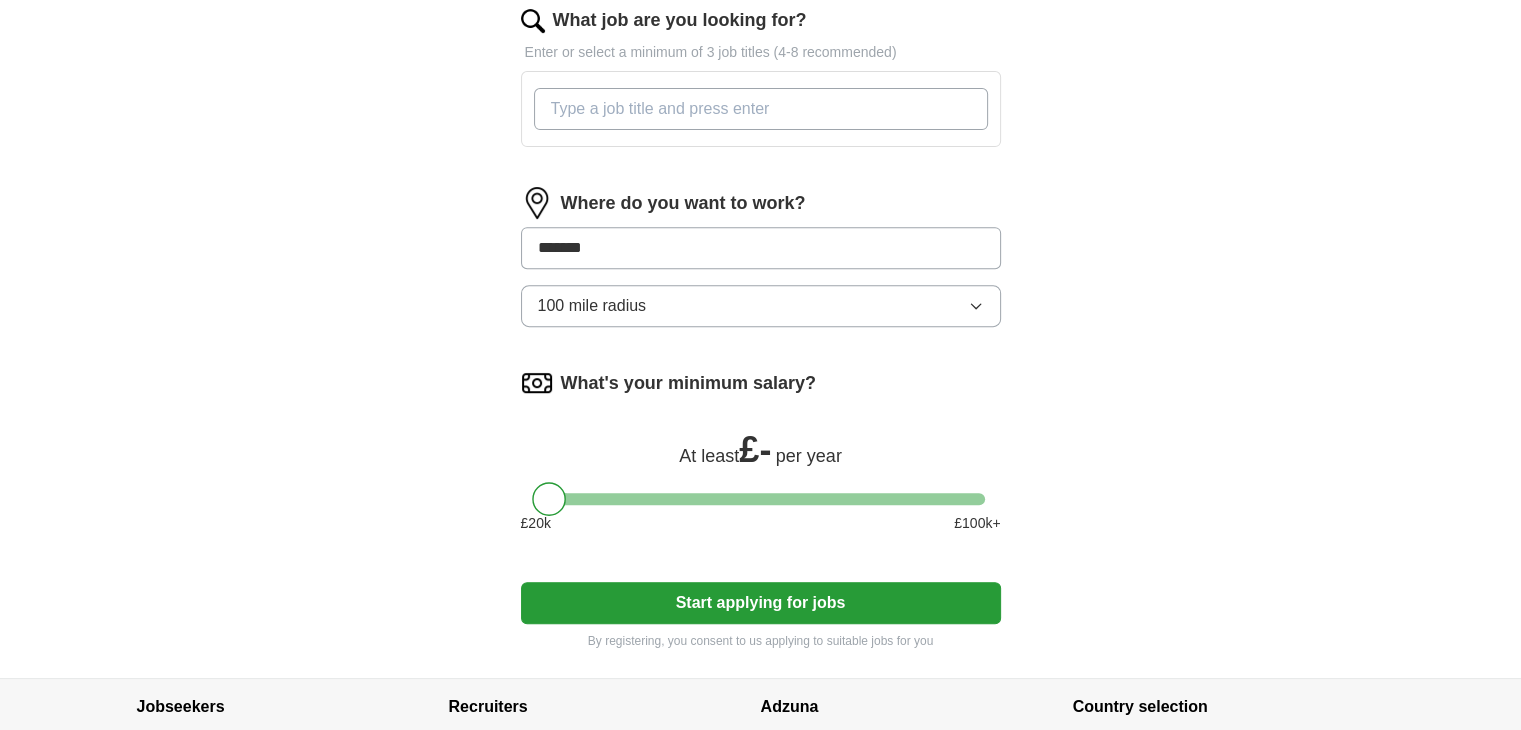 scroll, scrollTop: 760, scrollLeft: 0, axis: vertical 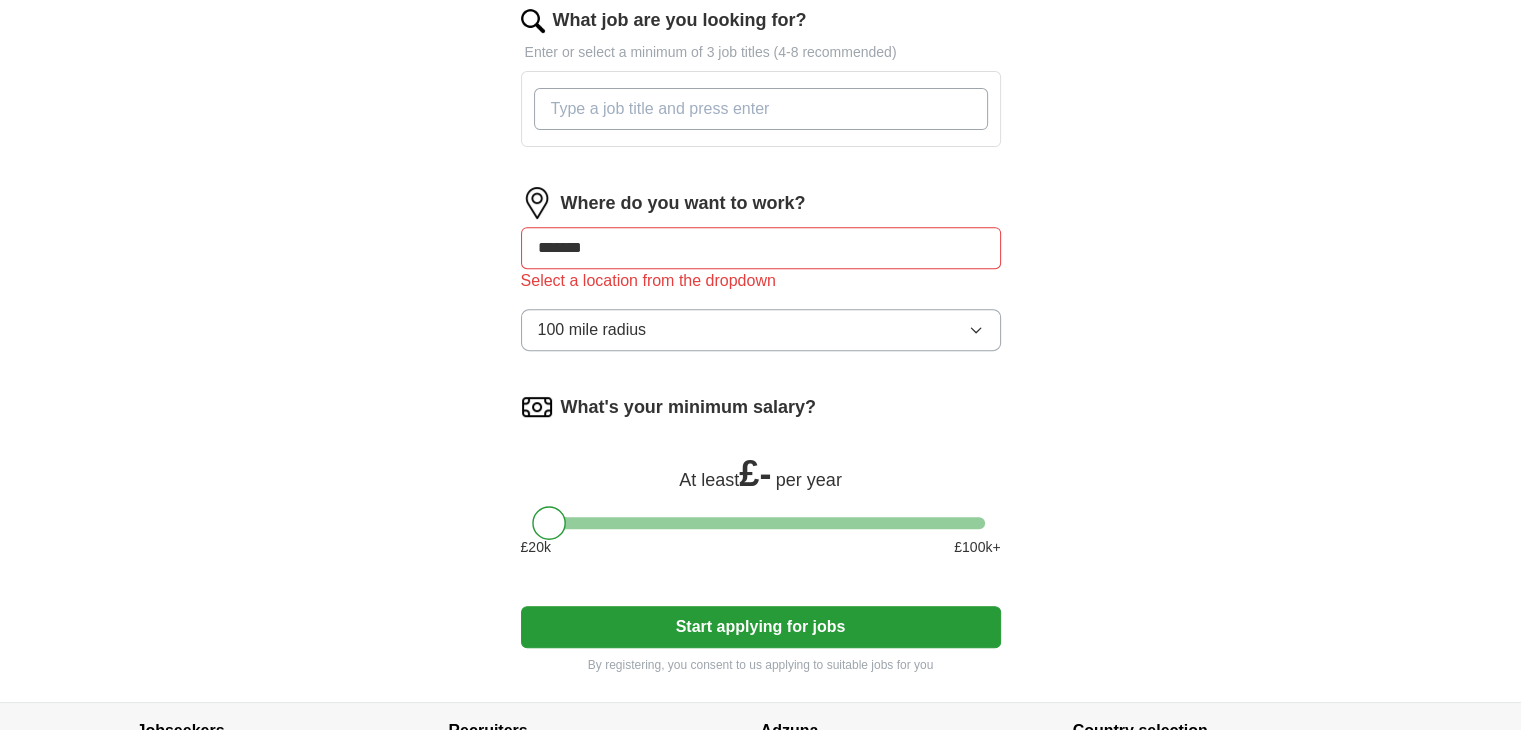 click on "What job are you looking for?" at bounding box center [761, 109] 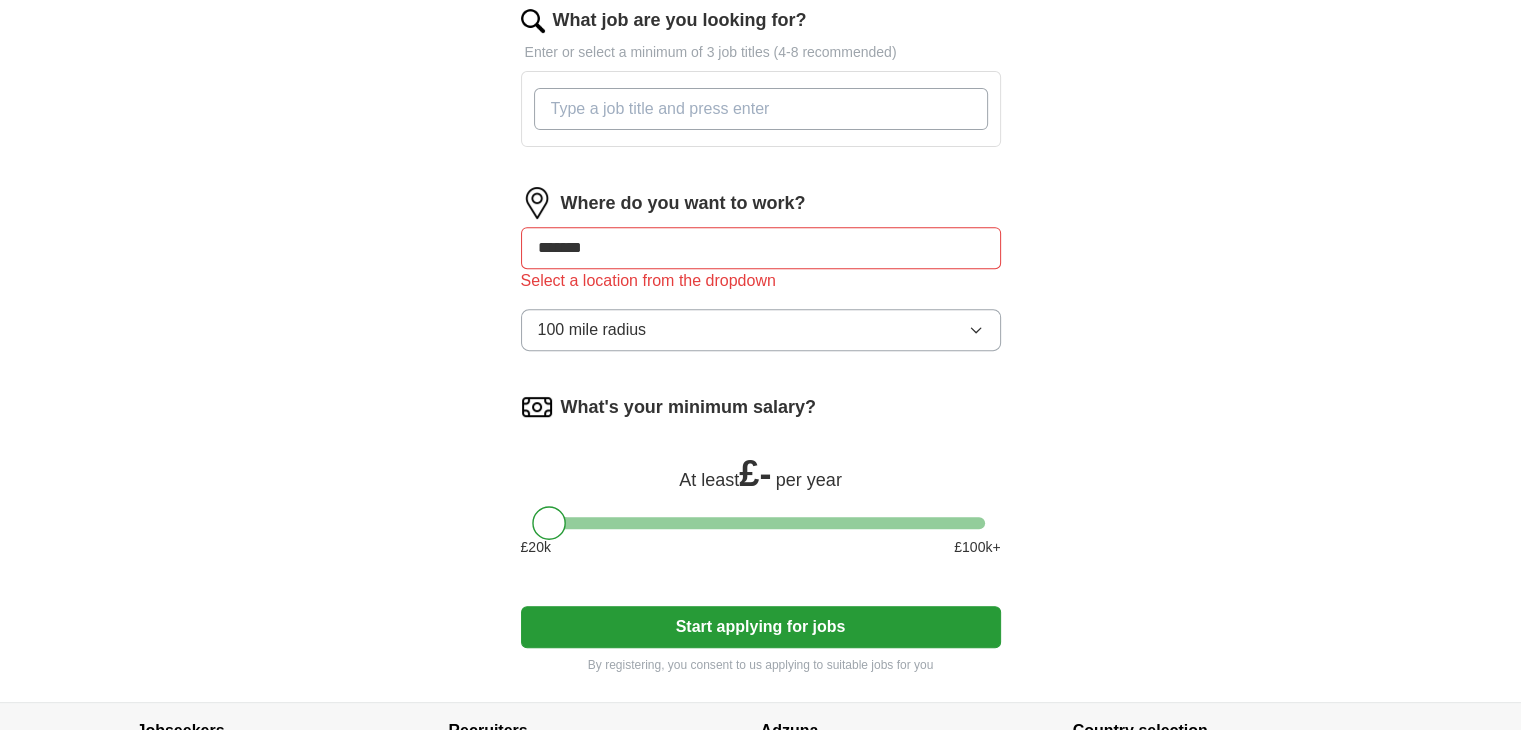 paste on "Online Proctor / Remote Exam Invigilator  Test Security Specialist (Part-Time)  Remote Compliance Reviewer  Monitoring Agent – Remote  Risk Review Assistant (Part-Time)" 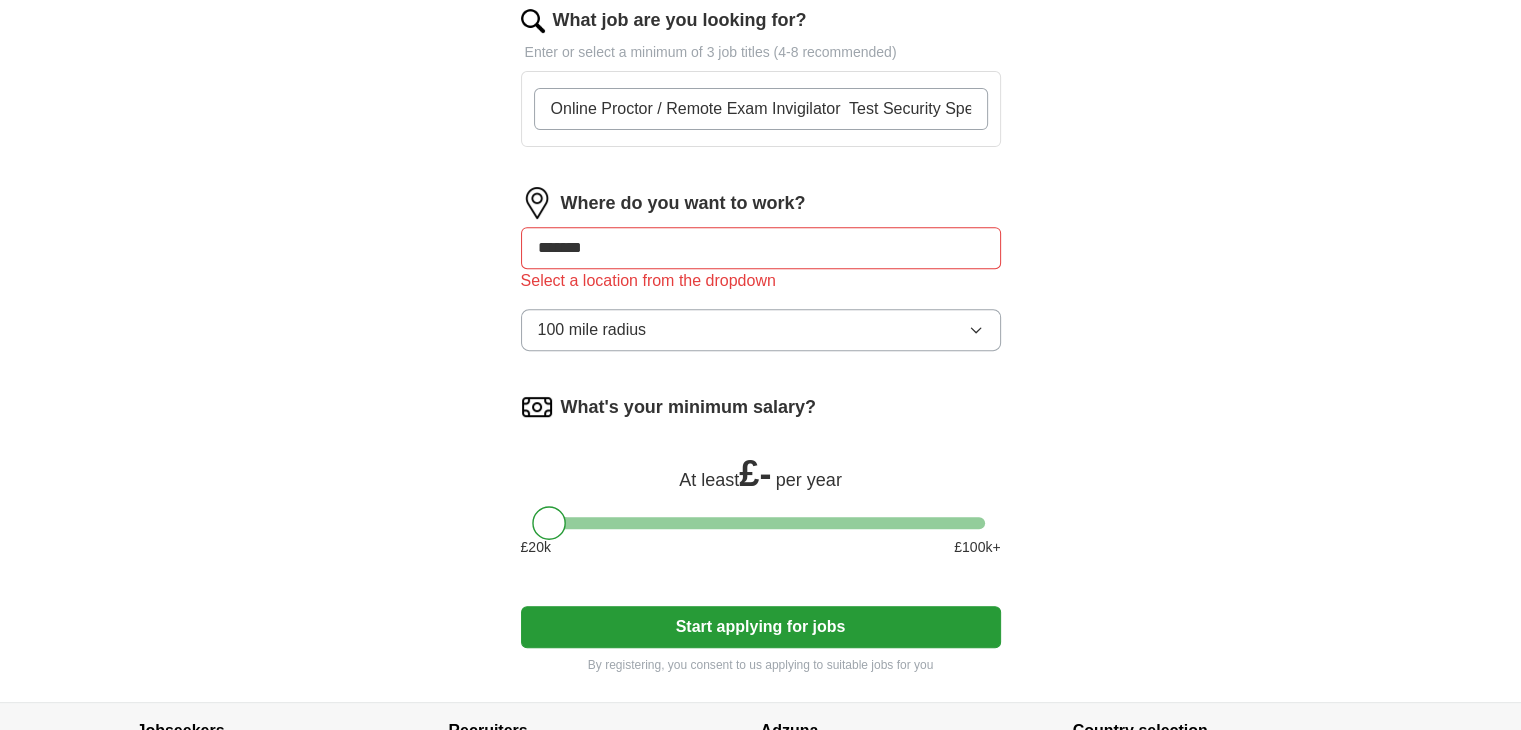scroll, scrollTop: 0, scrollLeft: 804, axis: horizontal 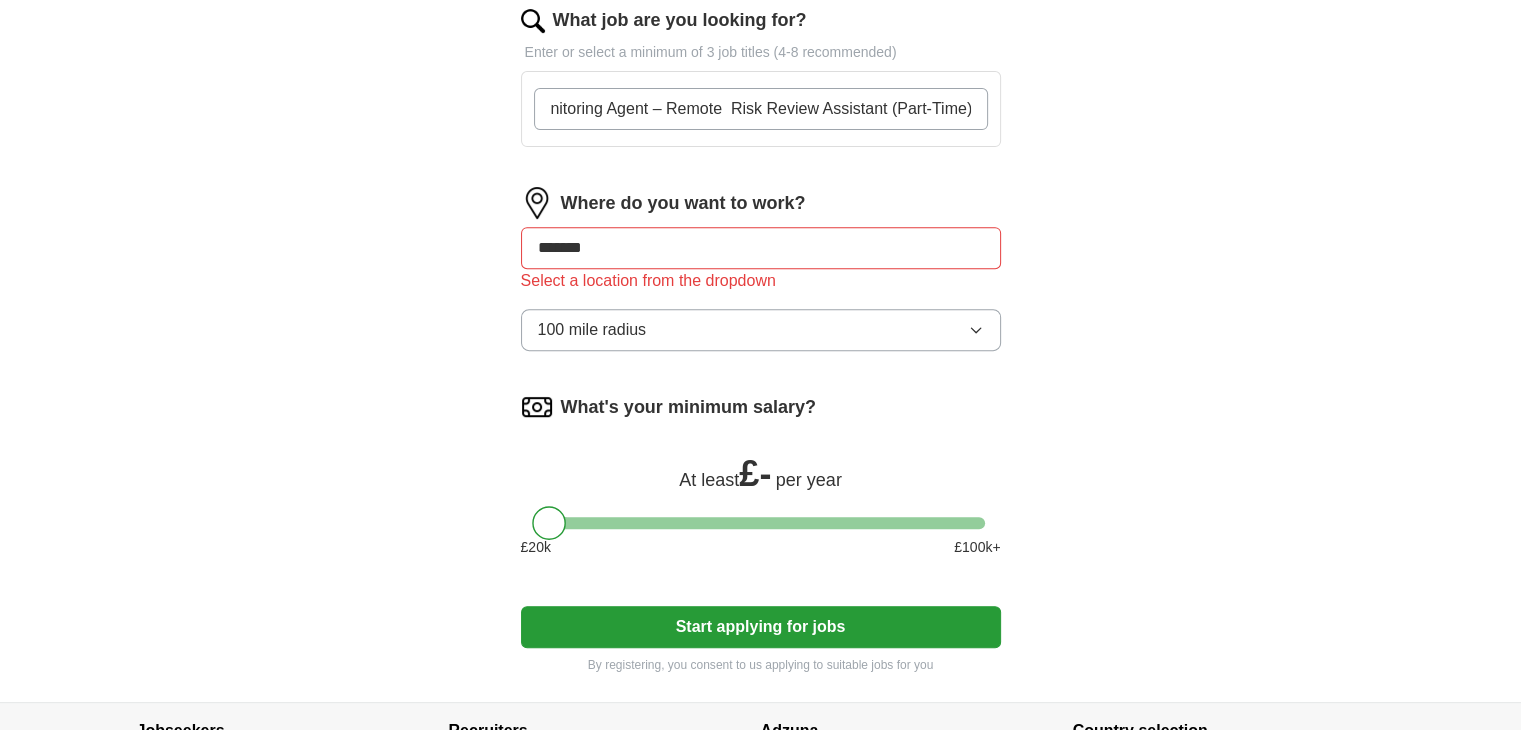 type on "Online Proctor / Remote Exam Invigilator  Test Security Specialist (Part-Time)  Remote Compliance Reviewer  Monitoring Agent – Remote  Risk Review Assistant (Part-Time)" 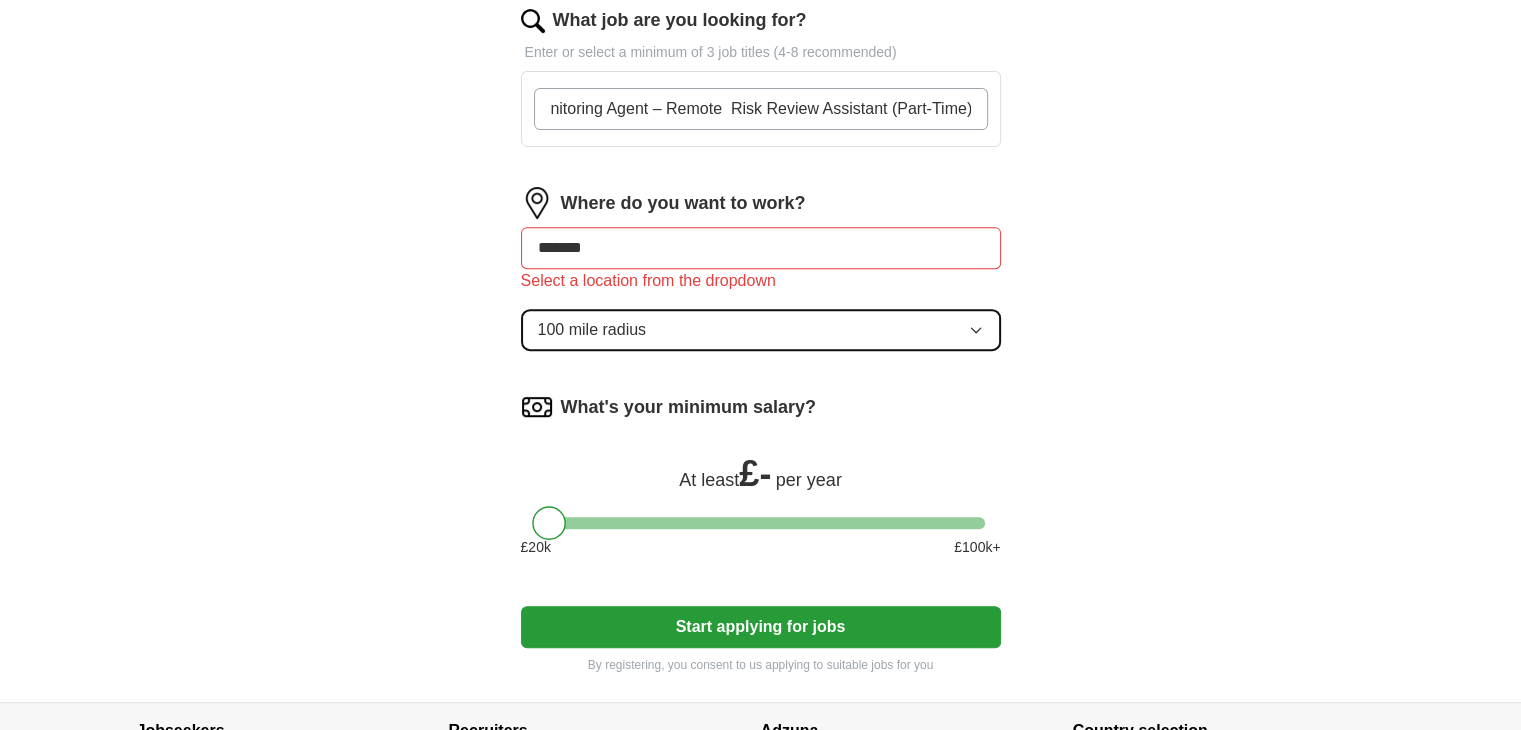 scroll, scrollTop: 0, scrollLeft: 0, axis: both 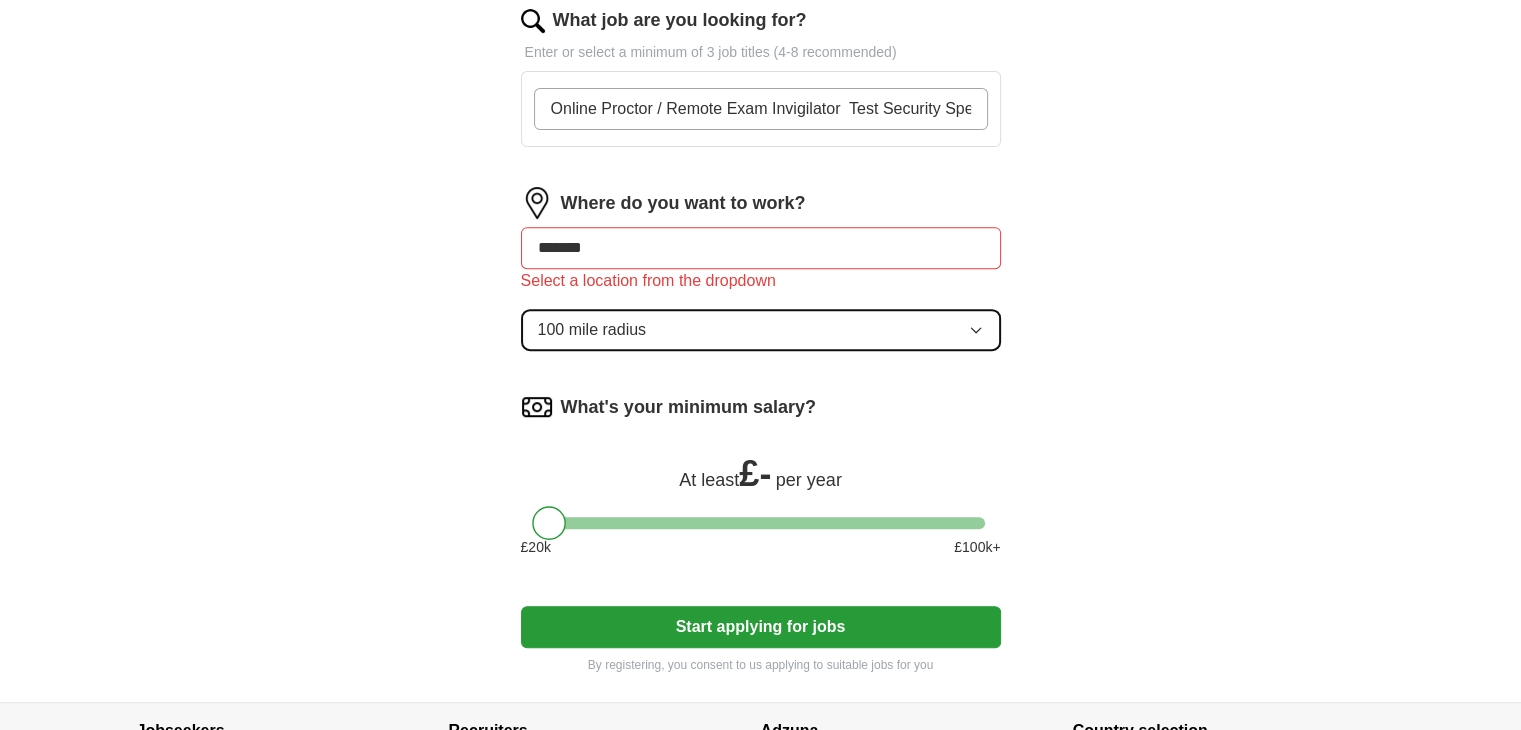 click on "Where do you want to work? ******* Select a location from the dropdown 100 mile radius" at bounding box center (761, 277) 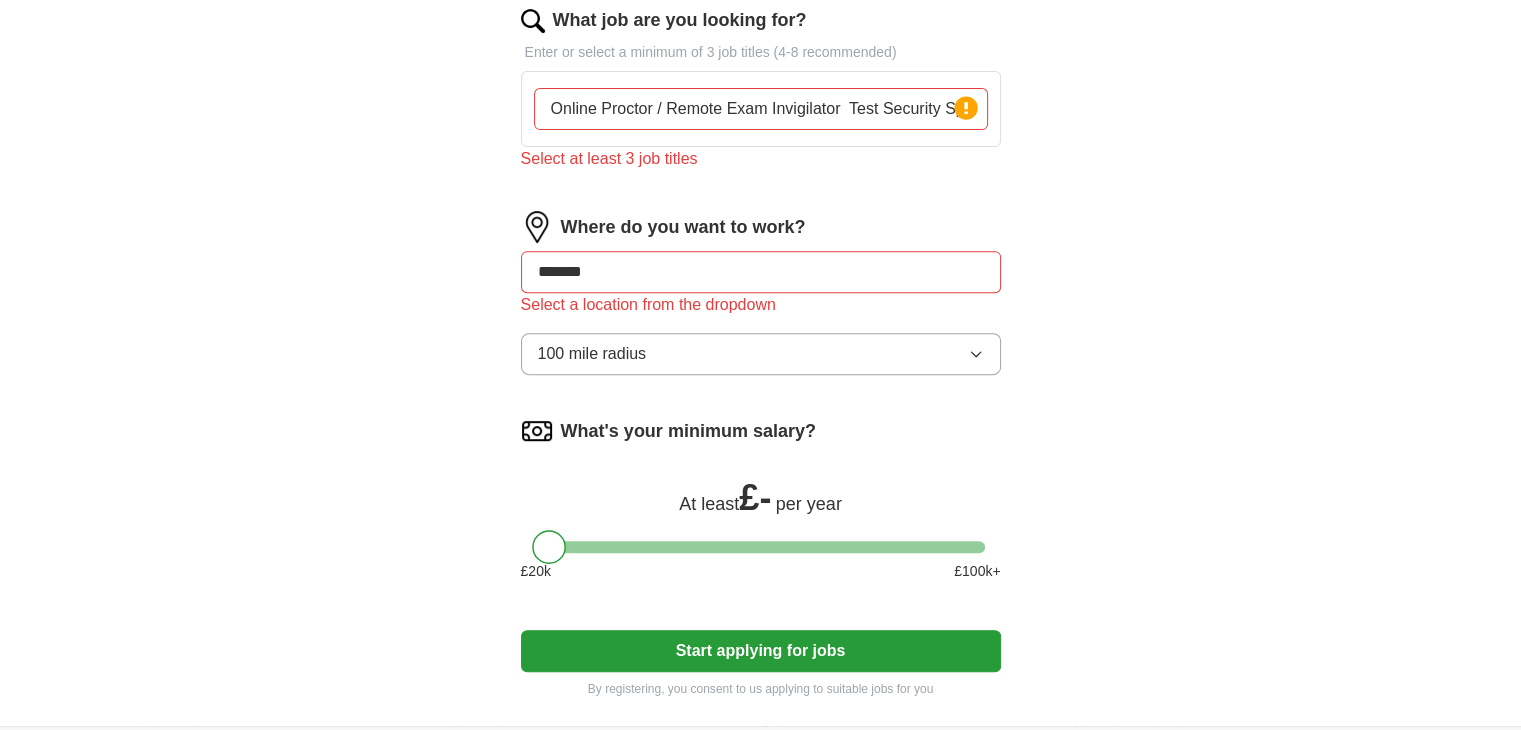click on "*******" at bounding box center (761, 272) 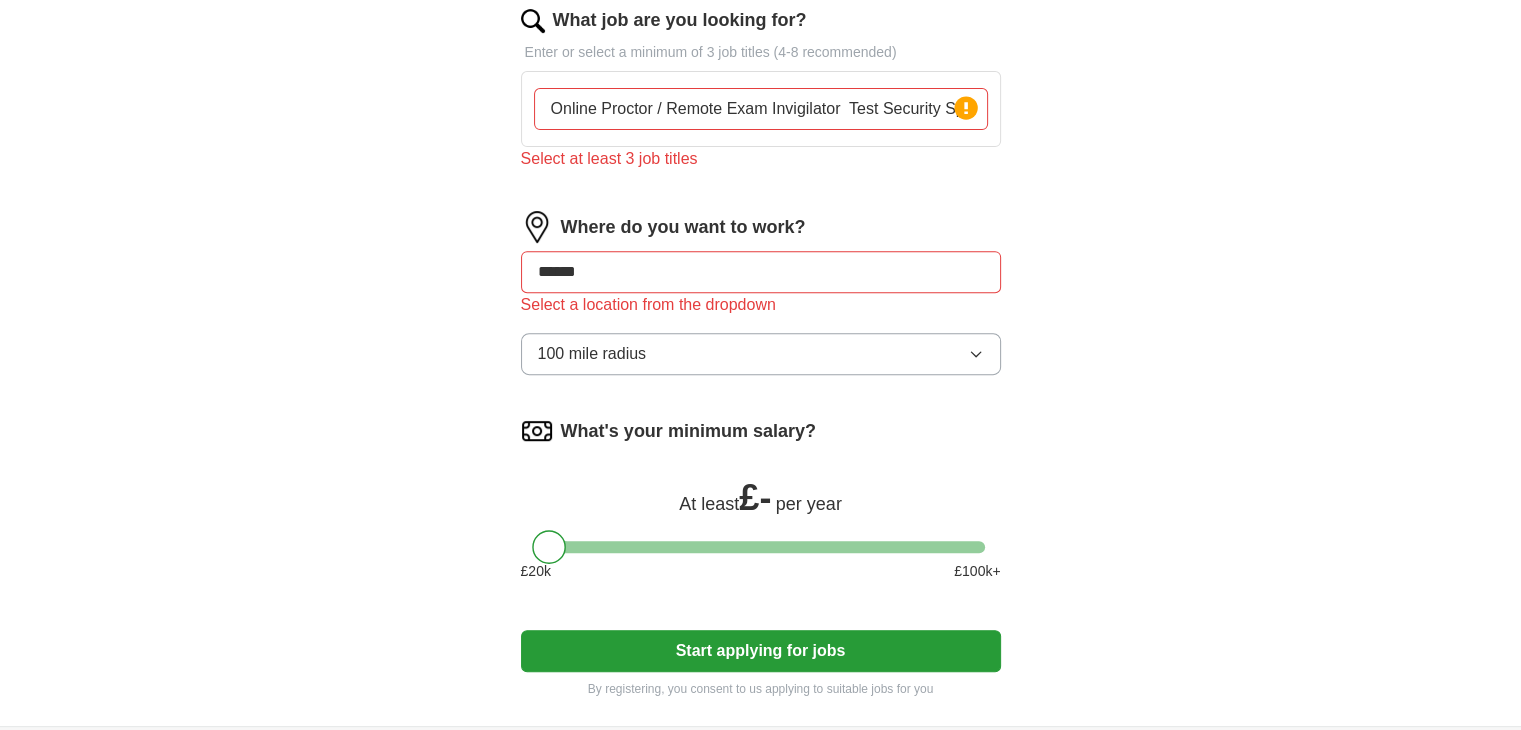 type on "******" 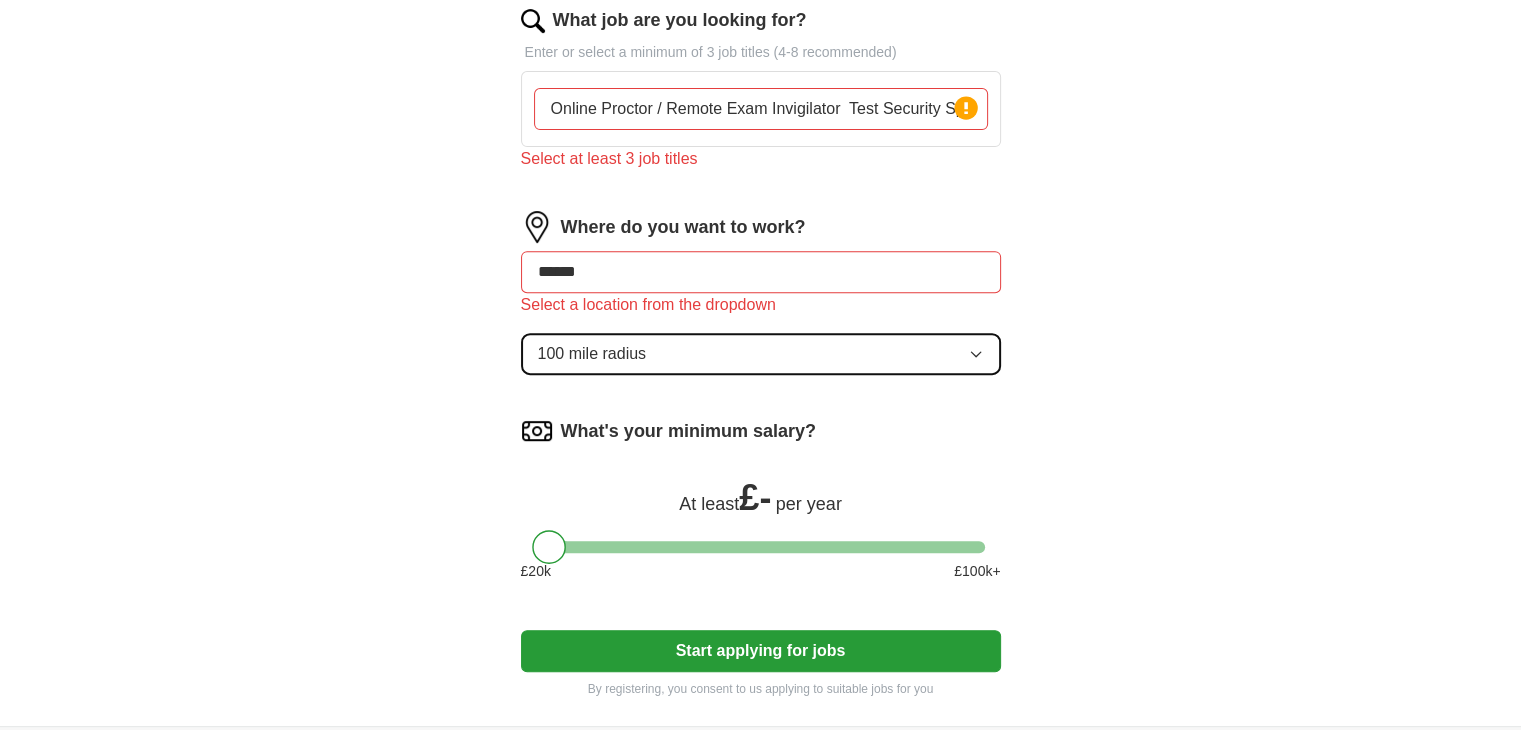click 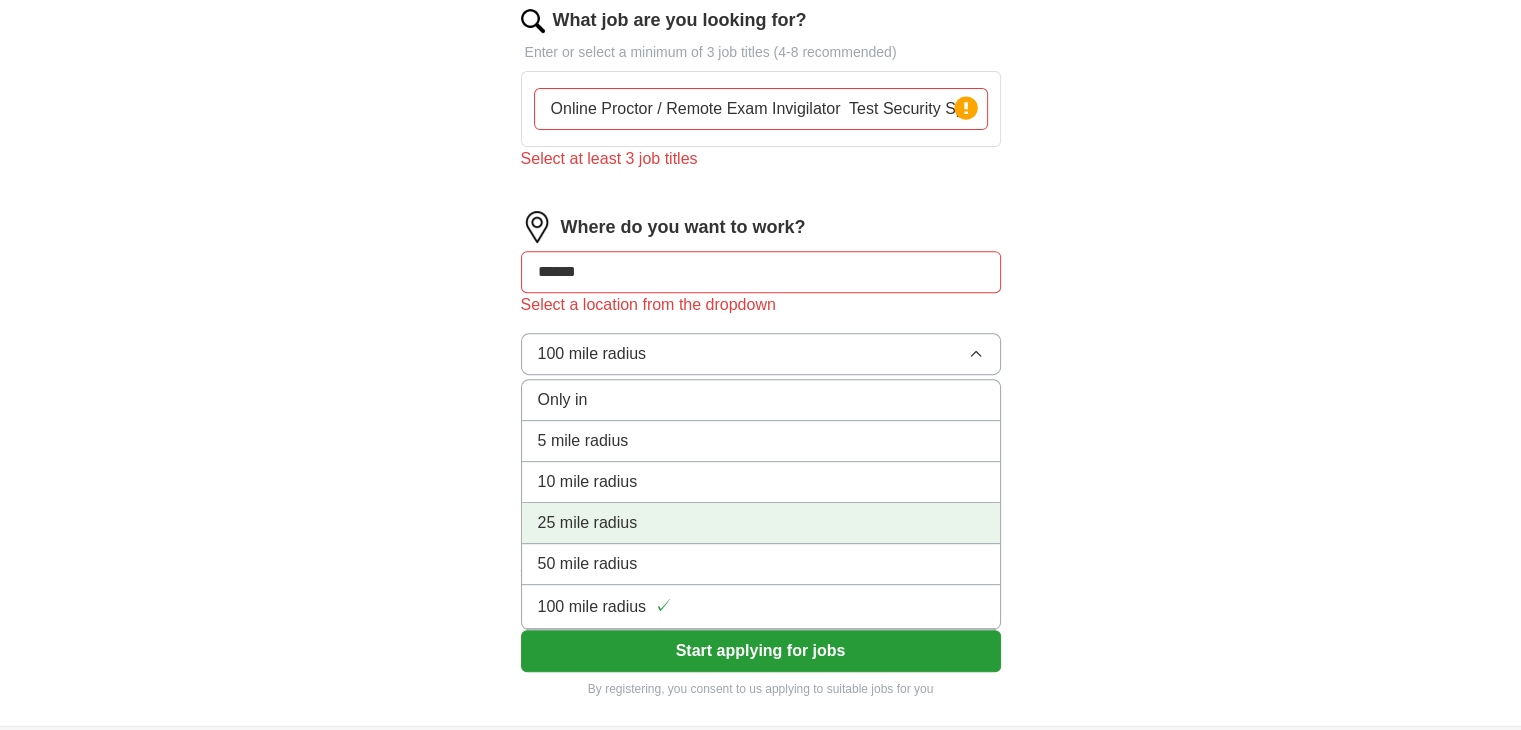 click on "25 mile radius" at bounding box center [761, 523] 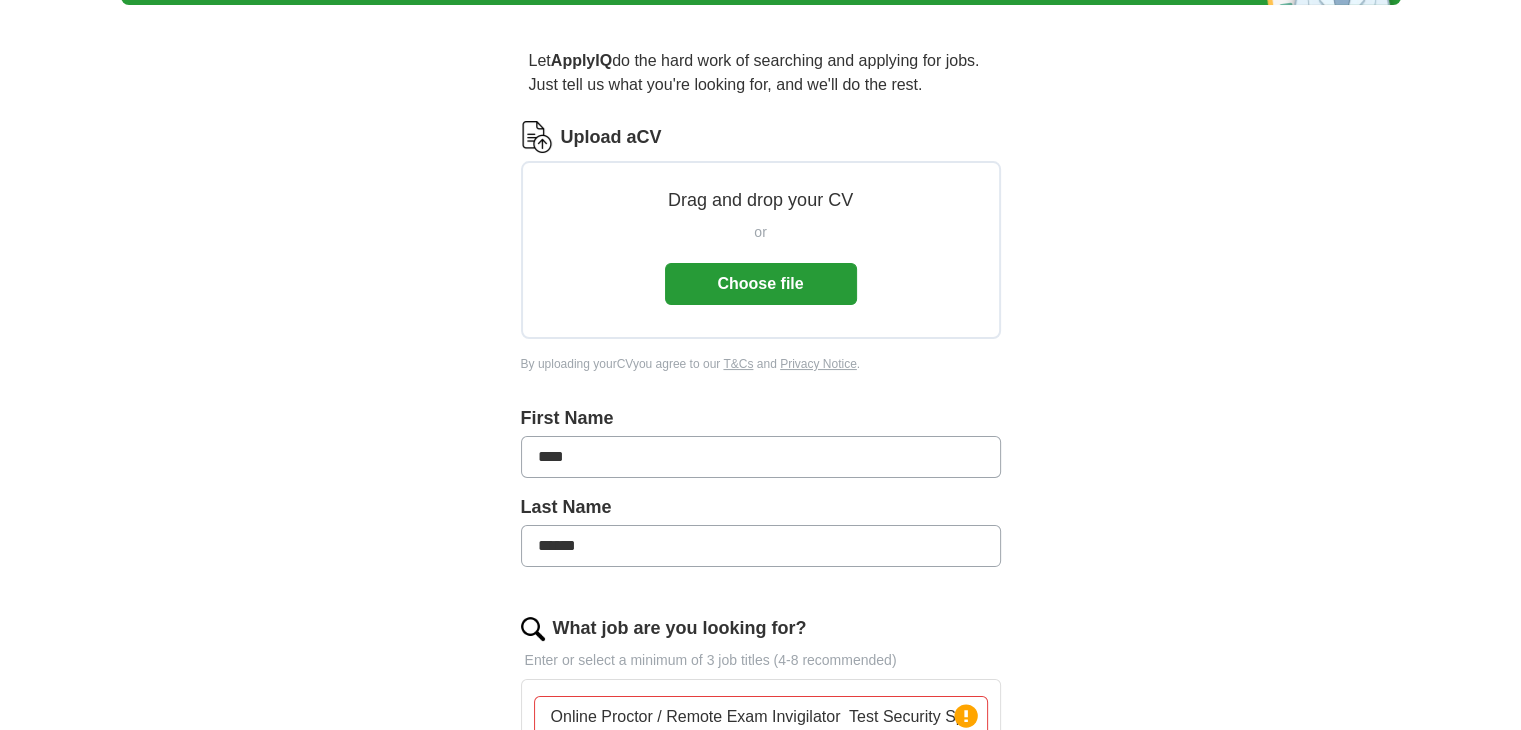 scroll, scrollTop: 151, scrollLeft: 0, axis: vertical 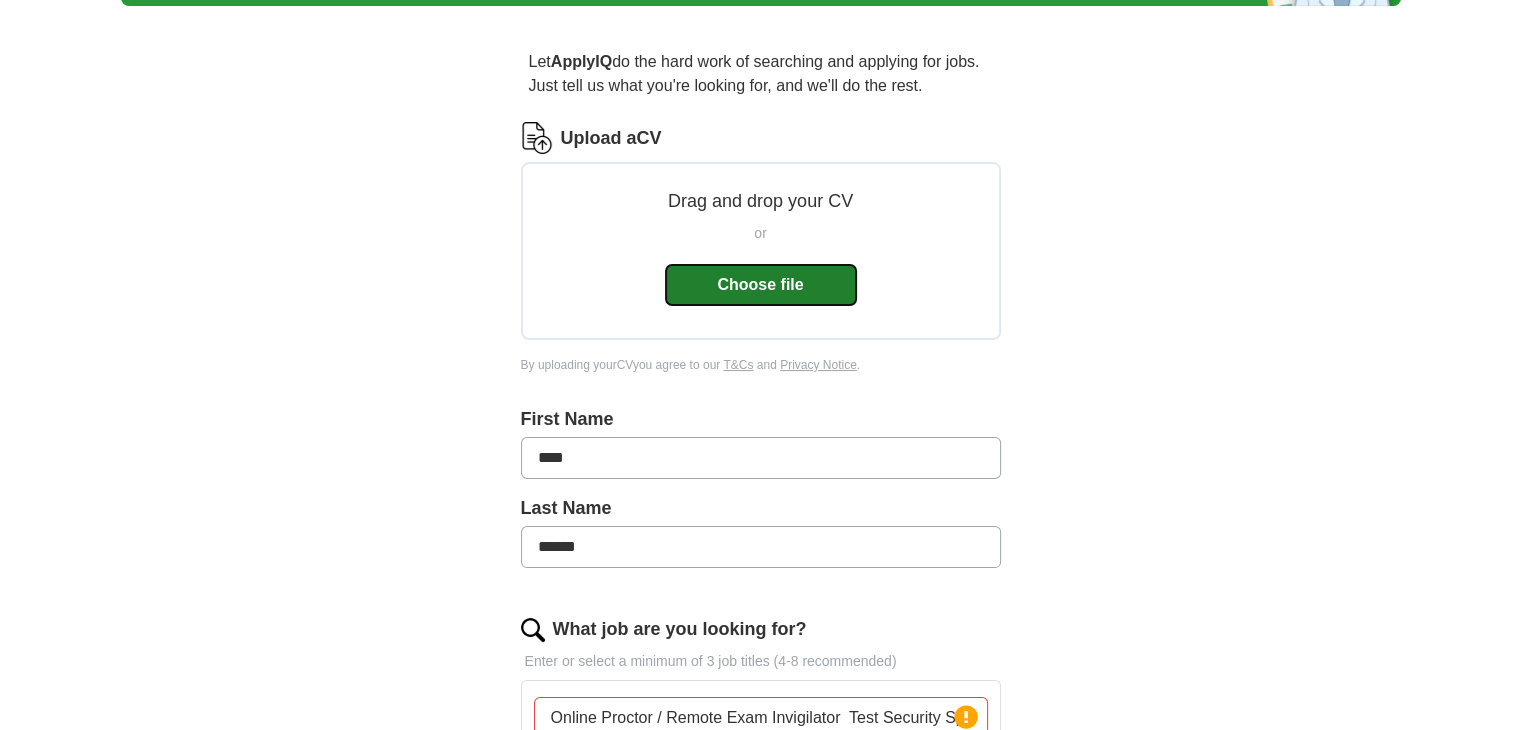click on "Choose file" at bounding box center (761, 285) 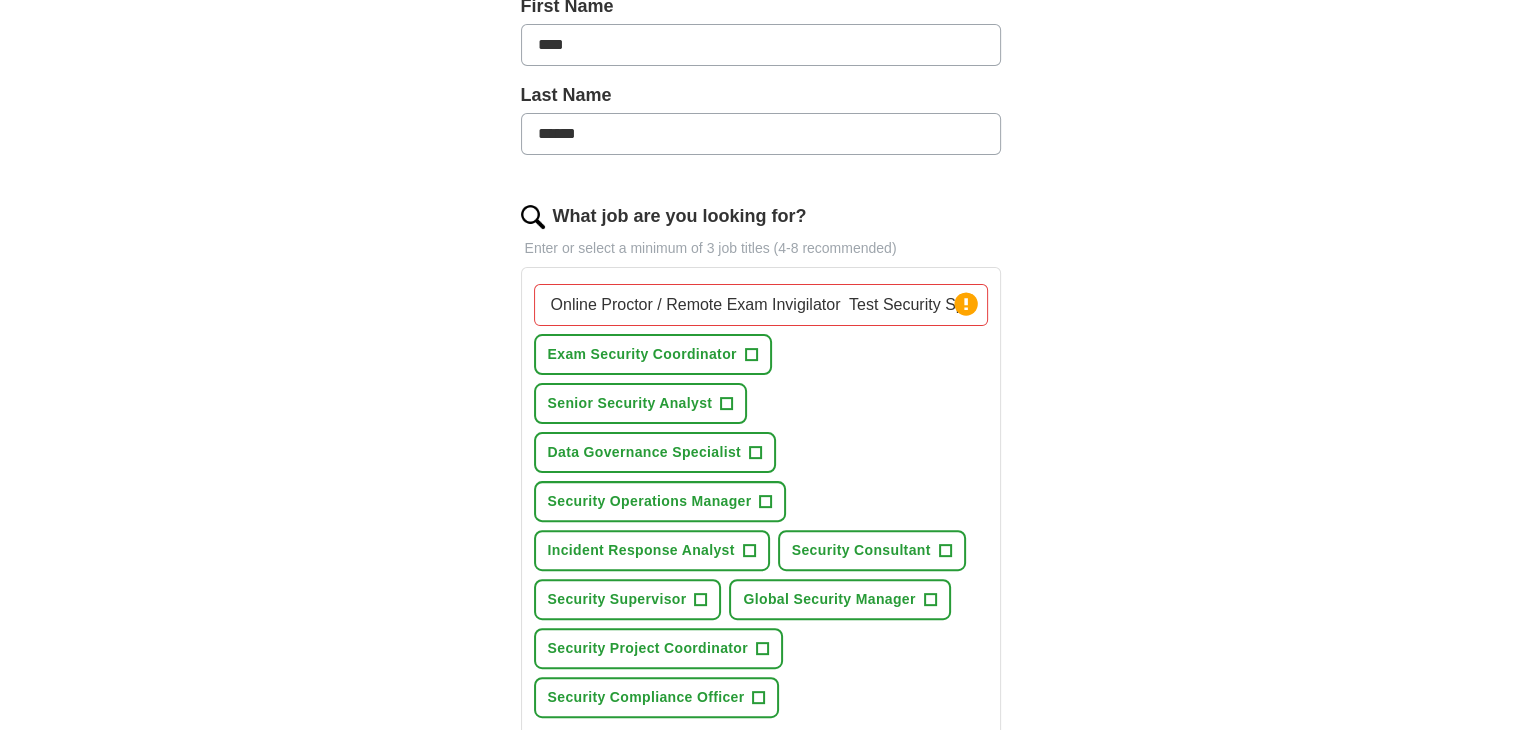 scroll, scrollTop: 496, scrollLeft: 0, axis: vertical 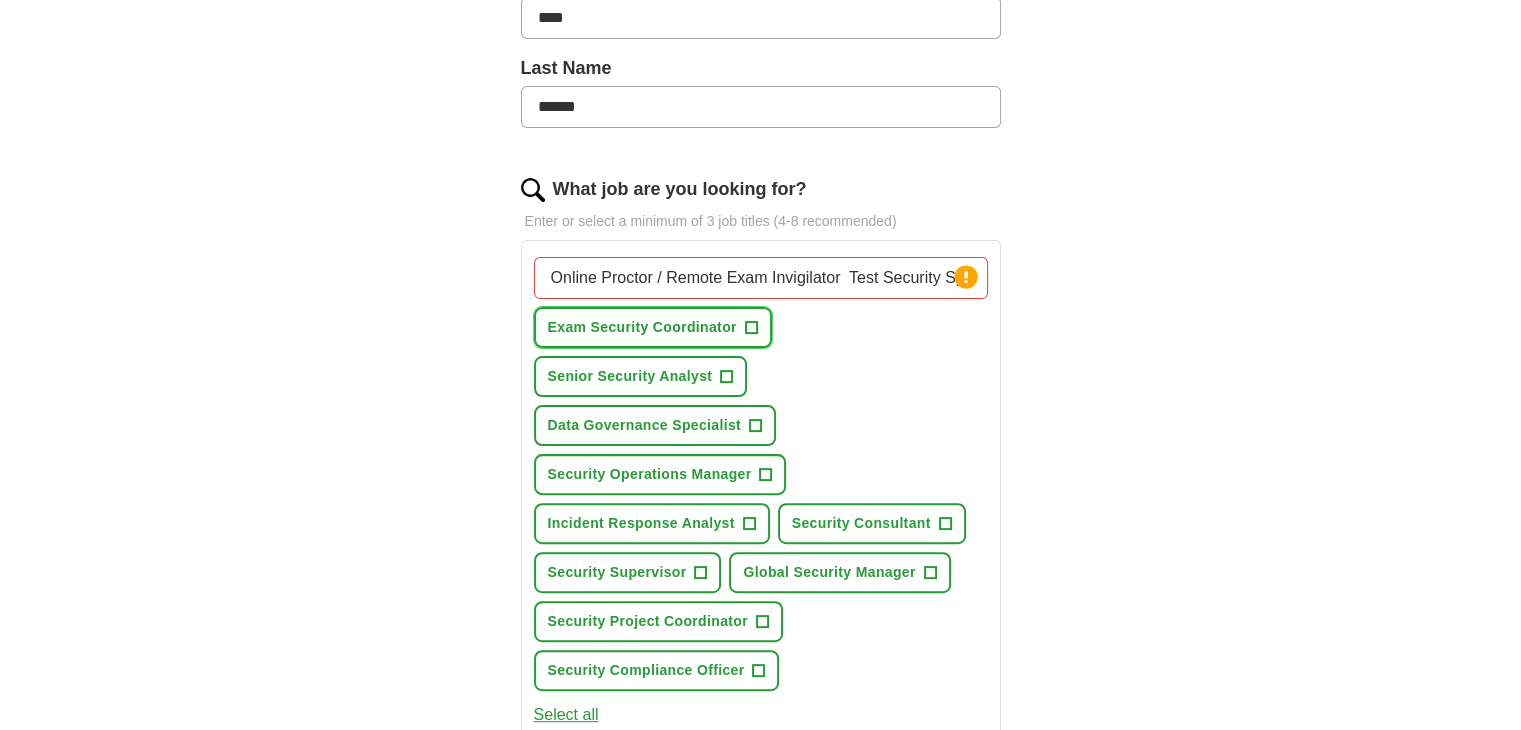 click on "+" at bounding box center (751, 328) 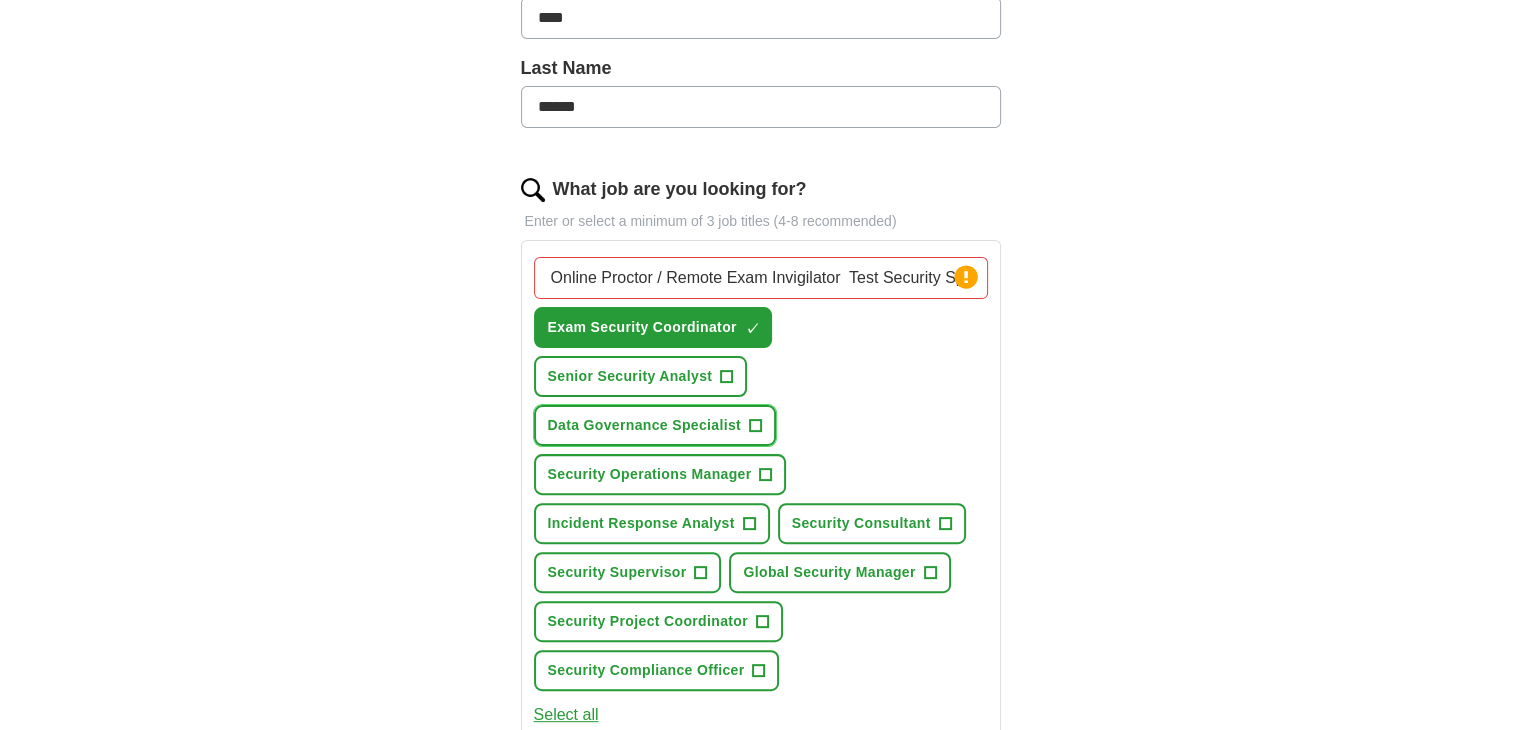 click on "+" at bounding box center [756, 426] 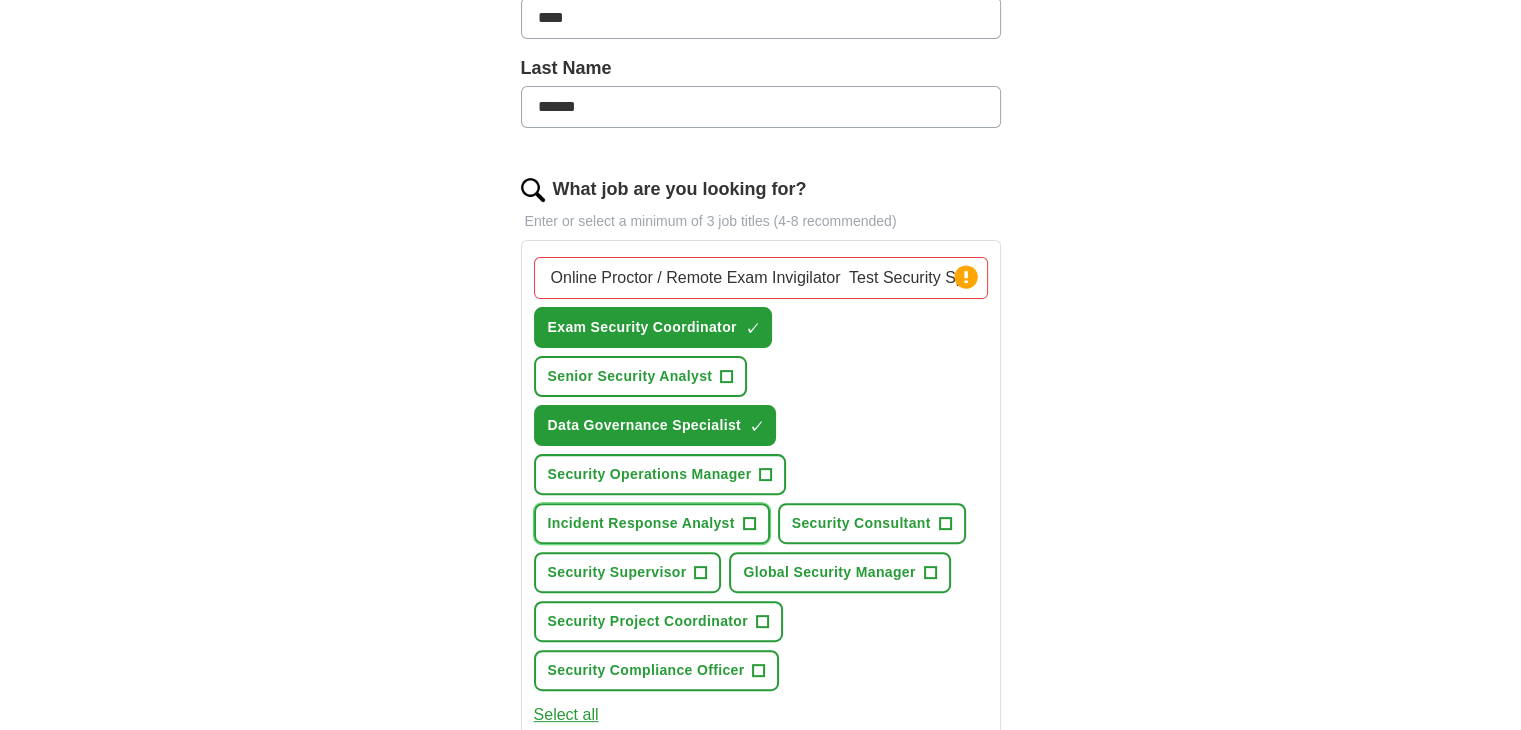 click on "Incident Response Analyst +" at bounding box center [652, 523] 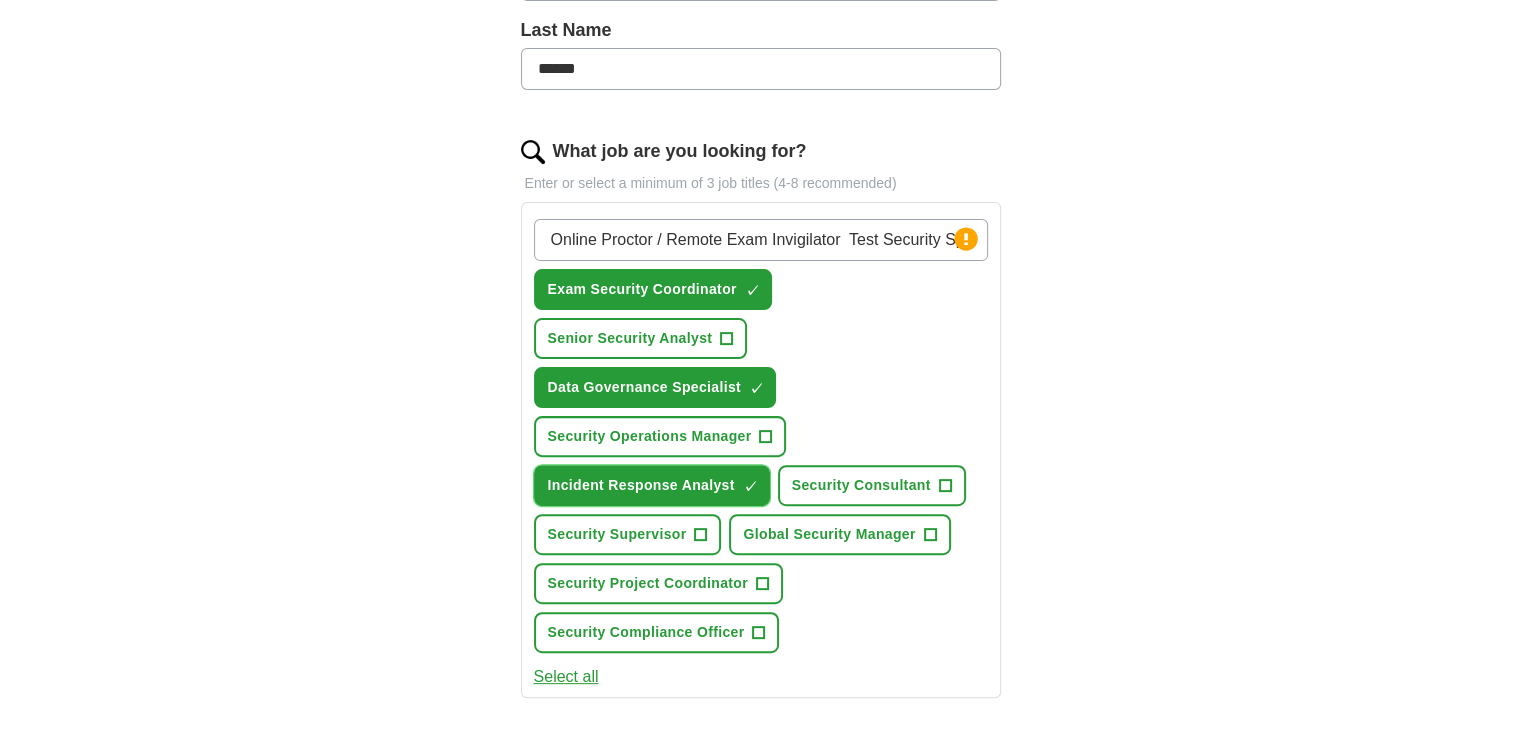 scroll, scrollTop: 536, scrollLeft: 0, axis: vertical 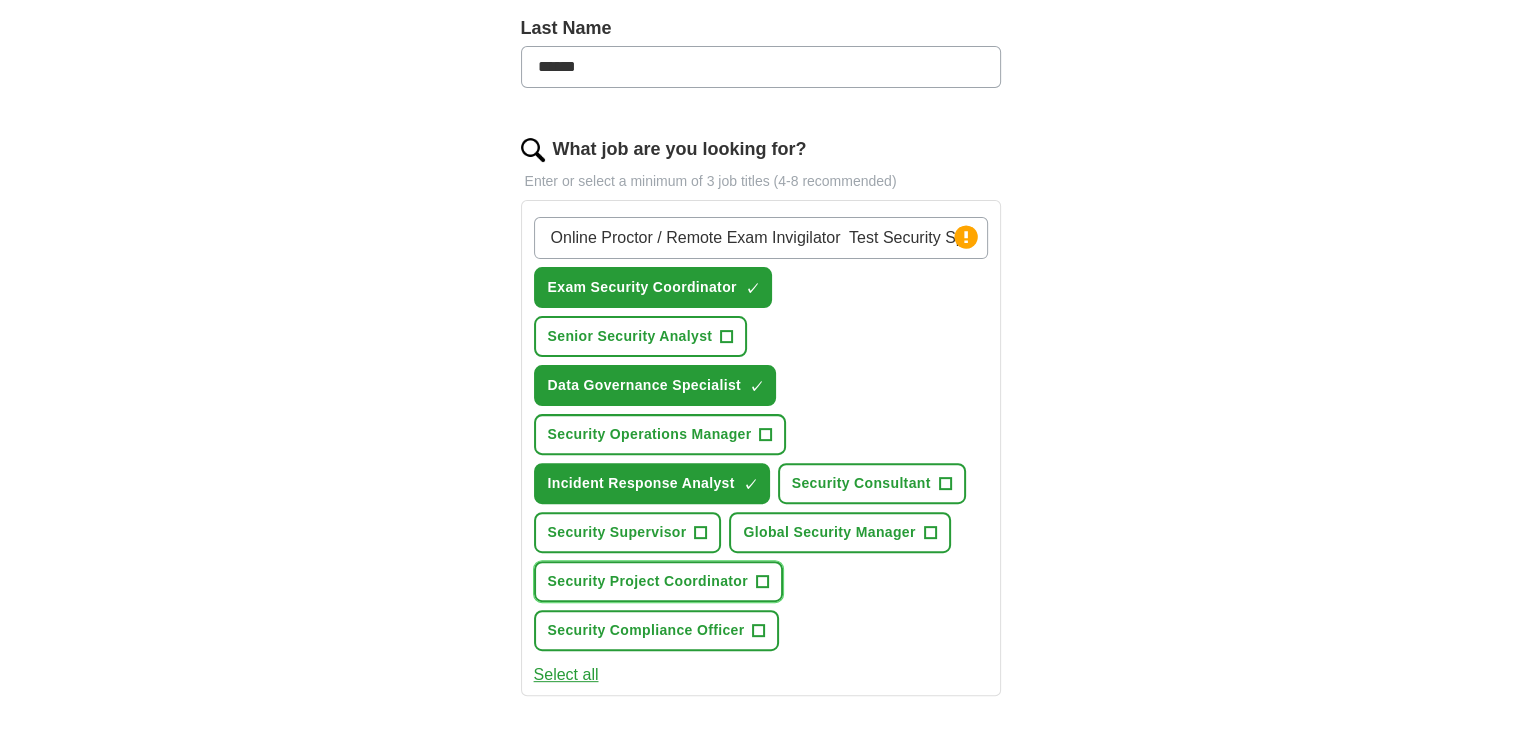 click on "Security Project Coordinator +" at bounding box center [658, 581] 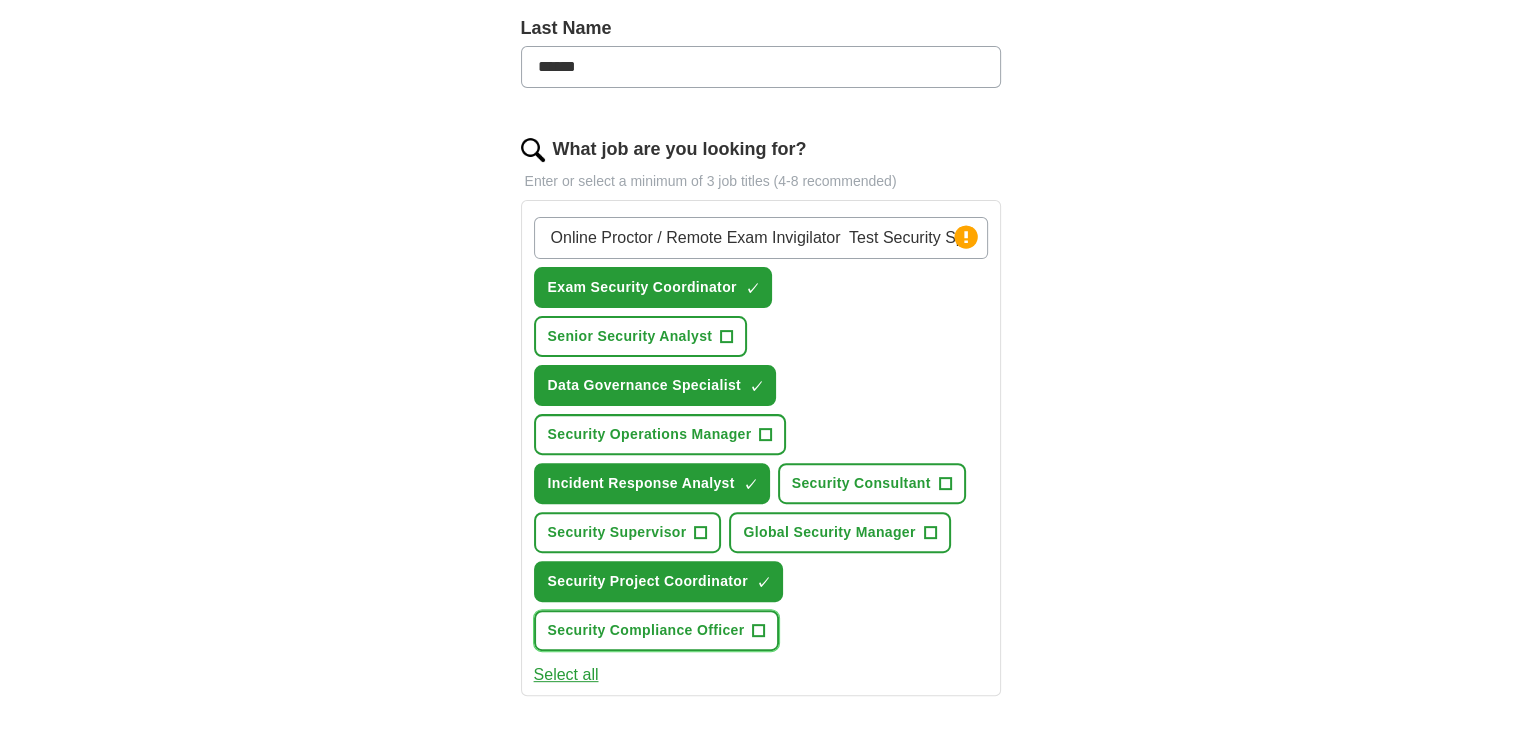 click on "+" at bounding box center (759, 631) 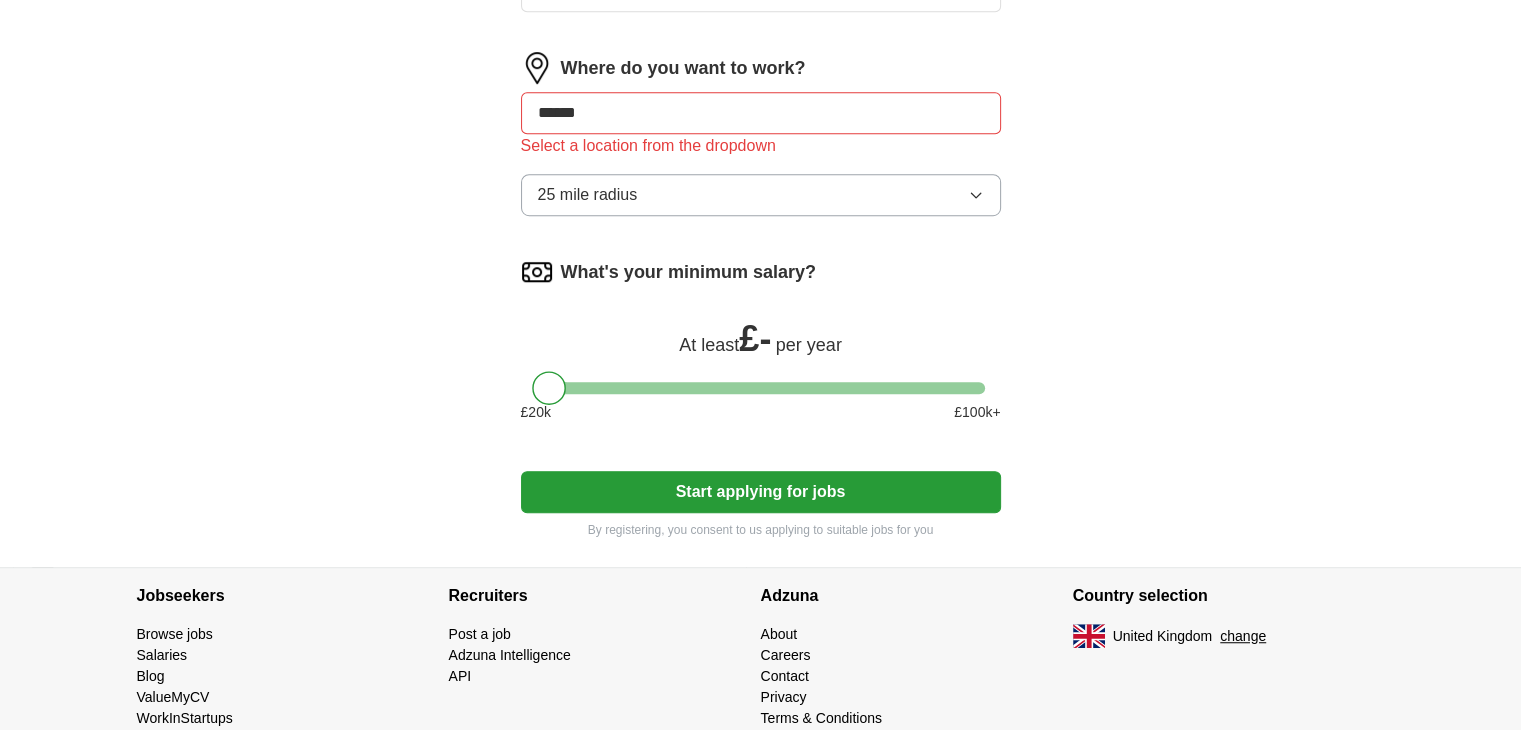 scroll, scrollTop: 1237, scrollLeft: 0, axis: vertical 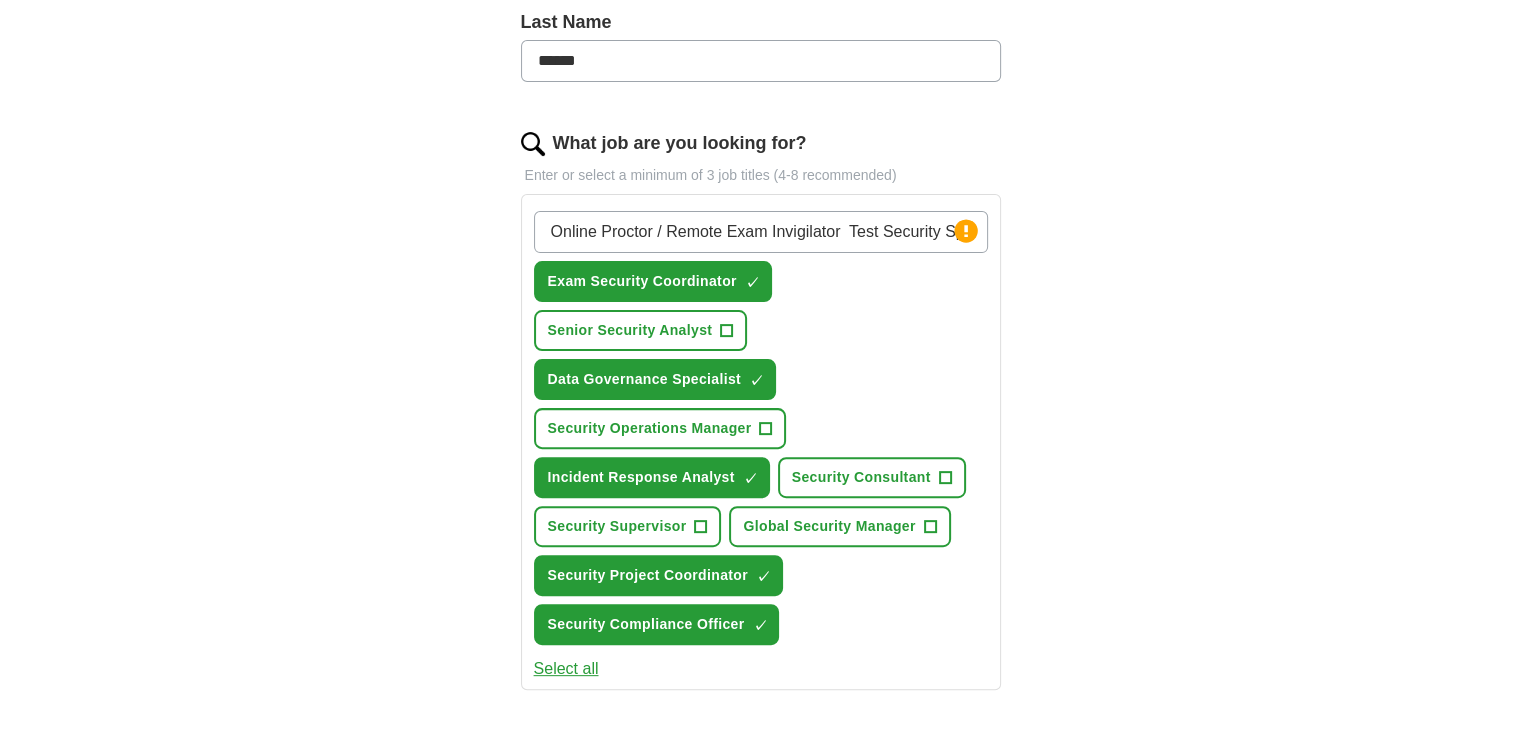 click on "Online Proctor / Remote Exam Invigilator  Test Security Specialist (Part-Time)  Remote Compliance Reviewer  Monitoring Agent – Remote  Risk Review Assistant (Part-Time)" at bounding box center [761, 232] 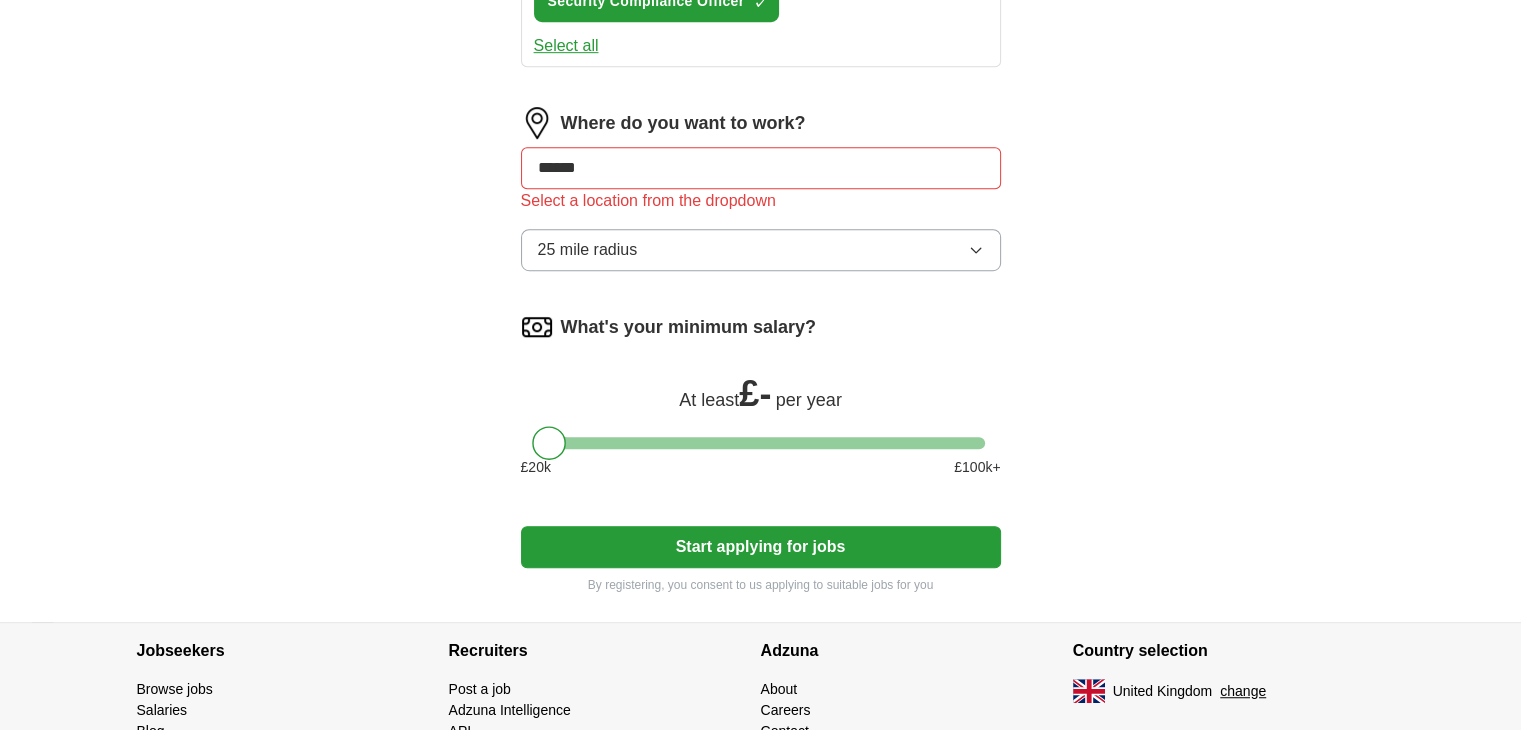 scroll, scrollTop: 1227, scrollLeft: 0, axis: vertical 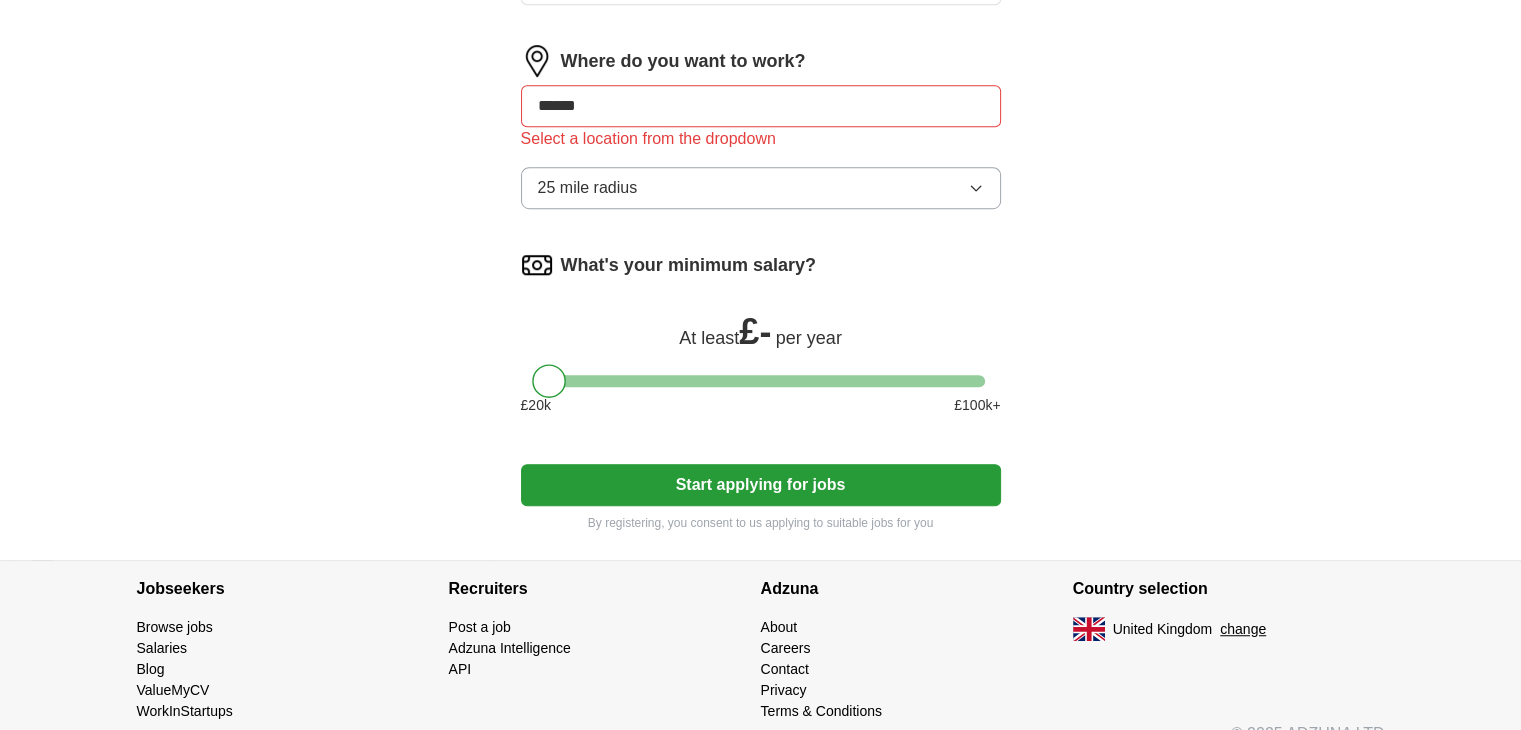 type on "part time remote working-Online Proctor / Remote Exam Invigilator  Test Security Specialist (Part-Time)  Remote Compliance Reviewer  Monitoring Agent – Remote  Risk Review Assistant (Part-Time)" 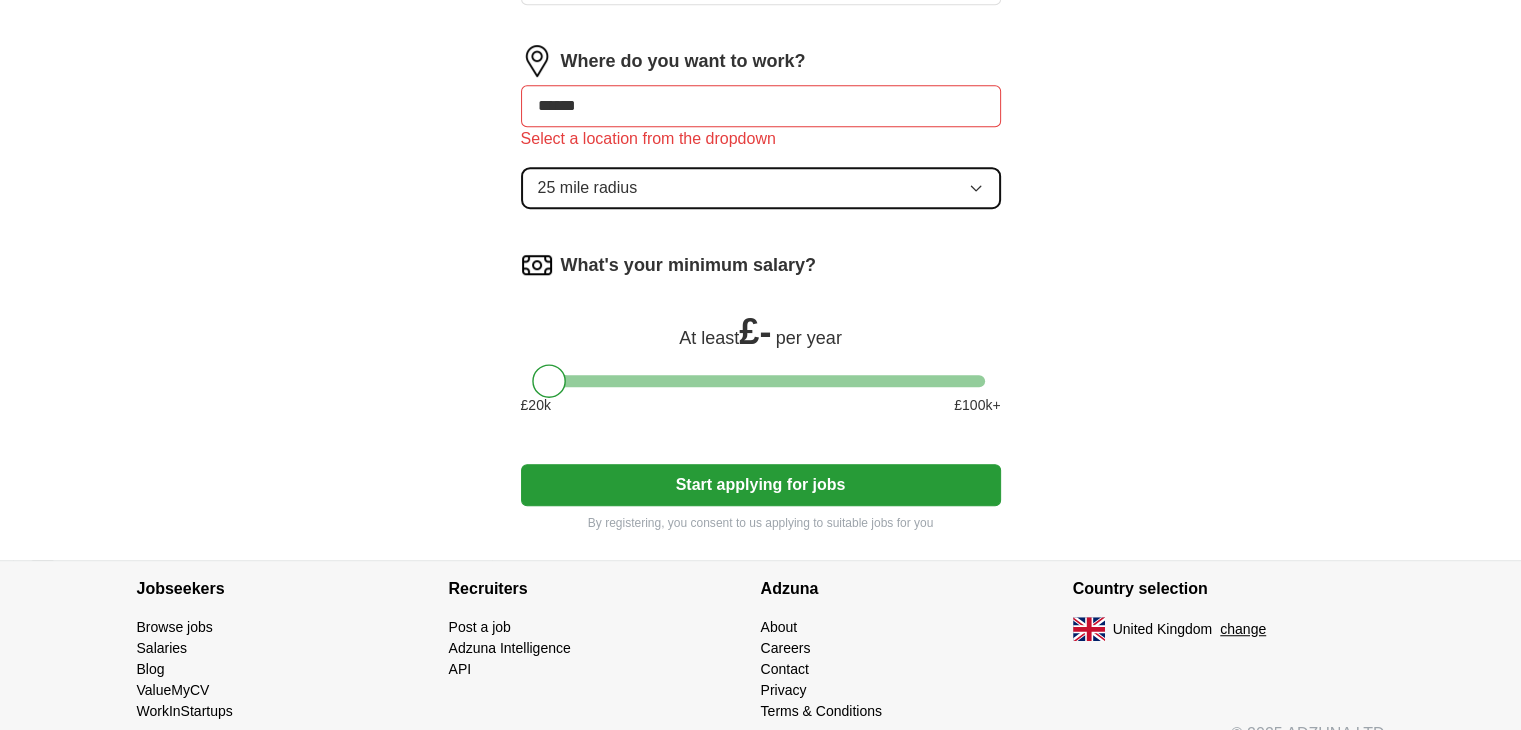 click on "25 mile radius" at bounding box center (761, 188) 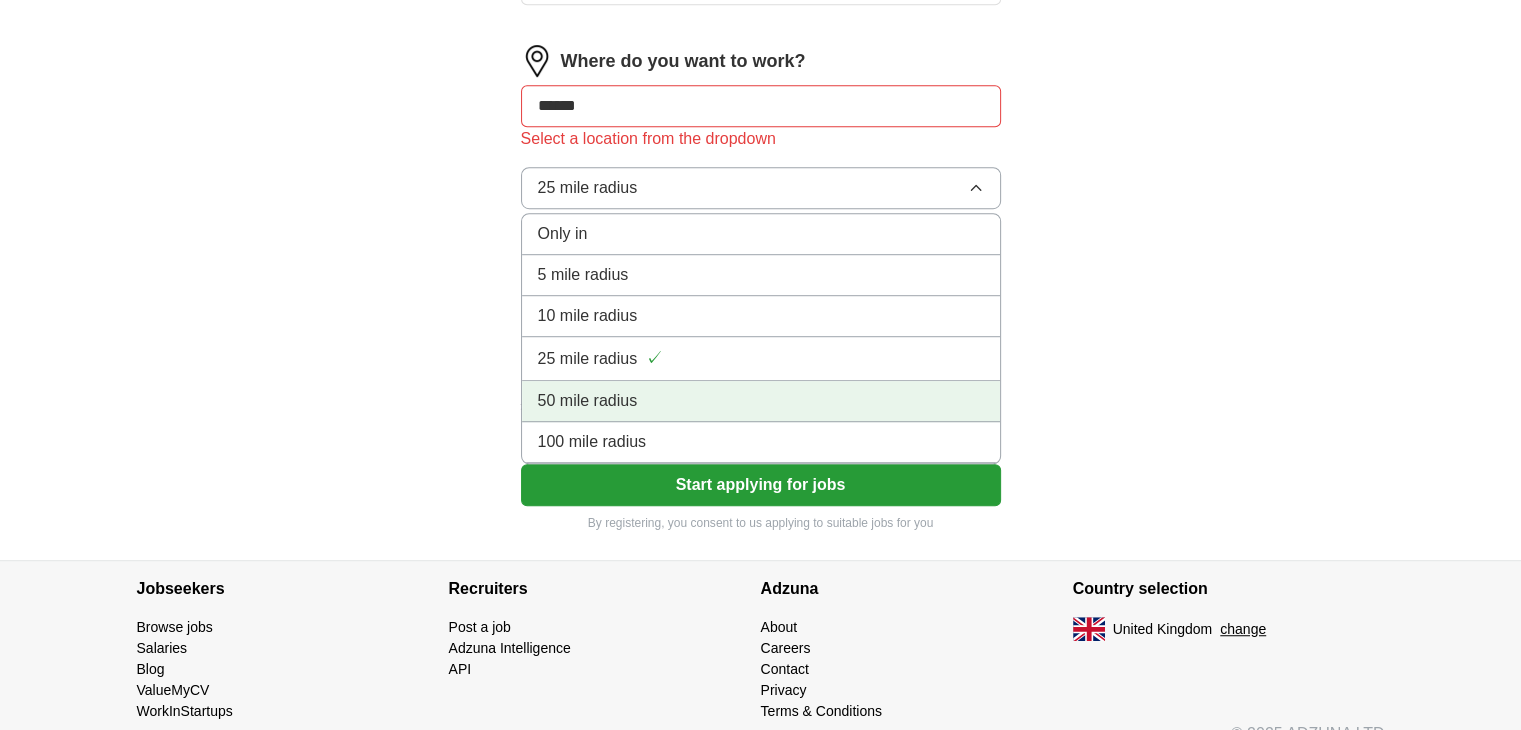 click on "50 mile radius" at bounding box center (761, 401) 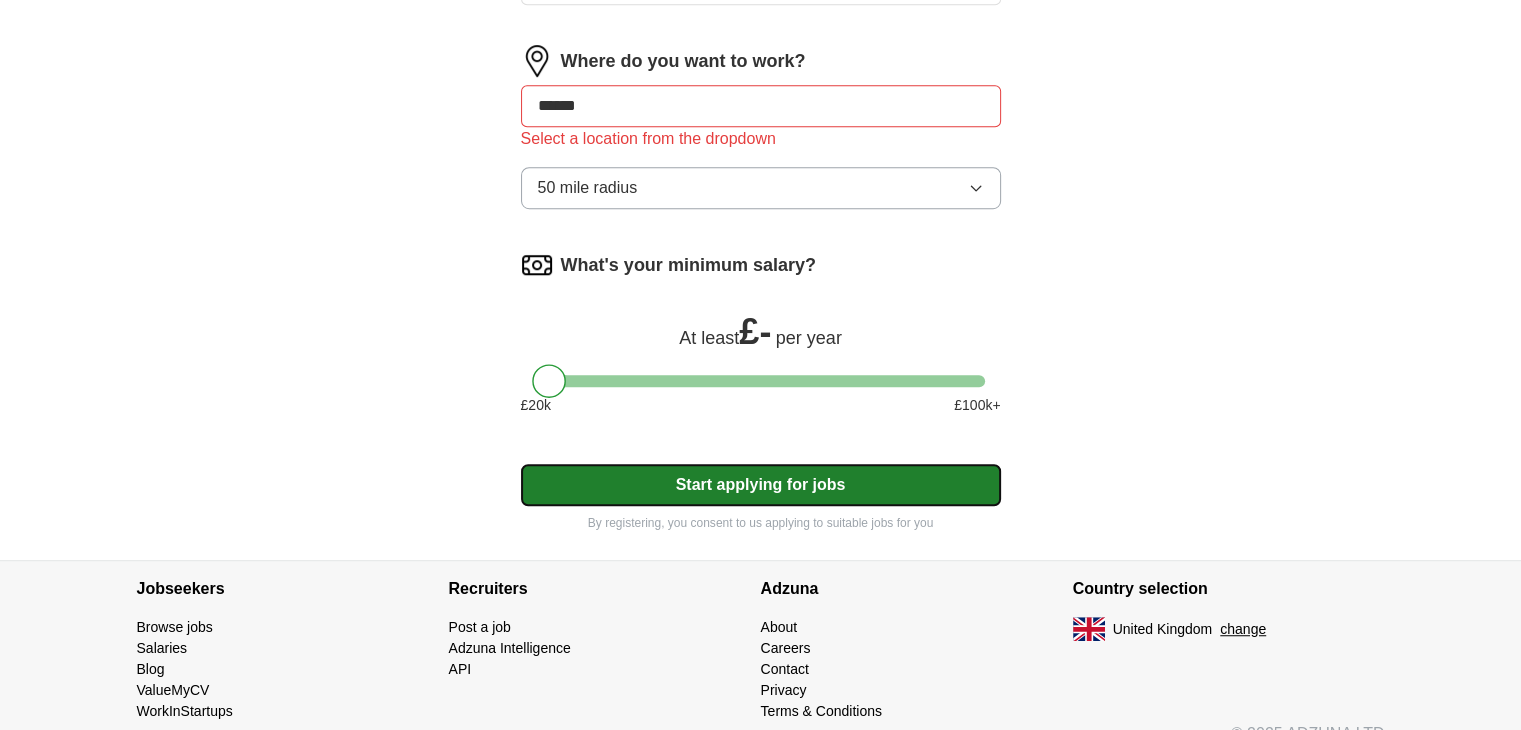 click on "Start applying for jobs" at bounding box center [761, 485] 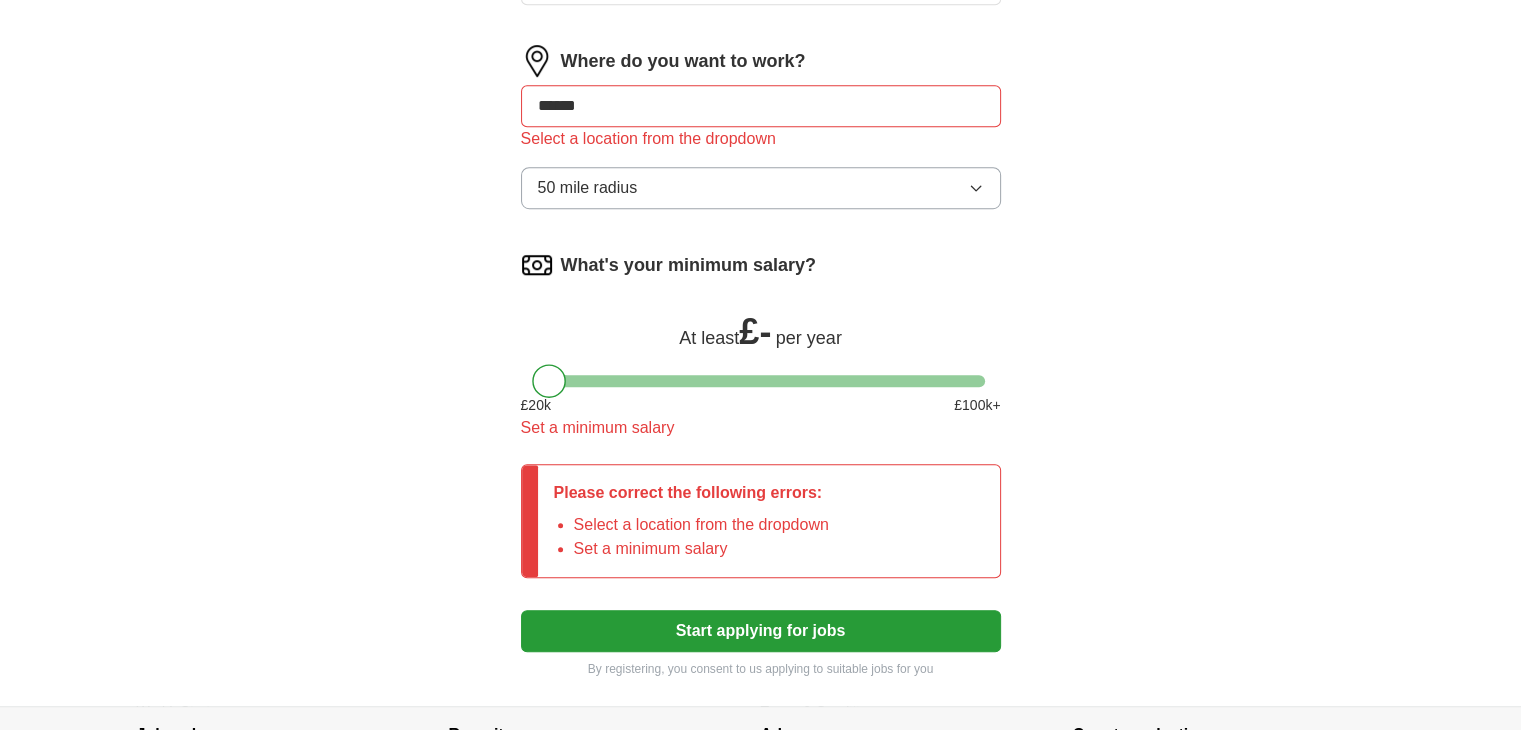 click on "******" at bounding box center (761, 106) 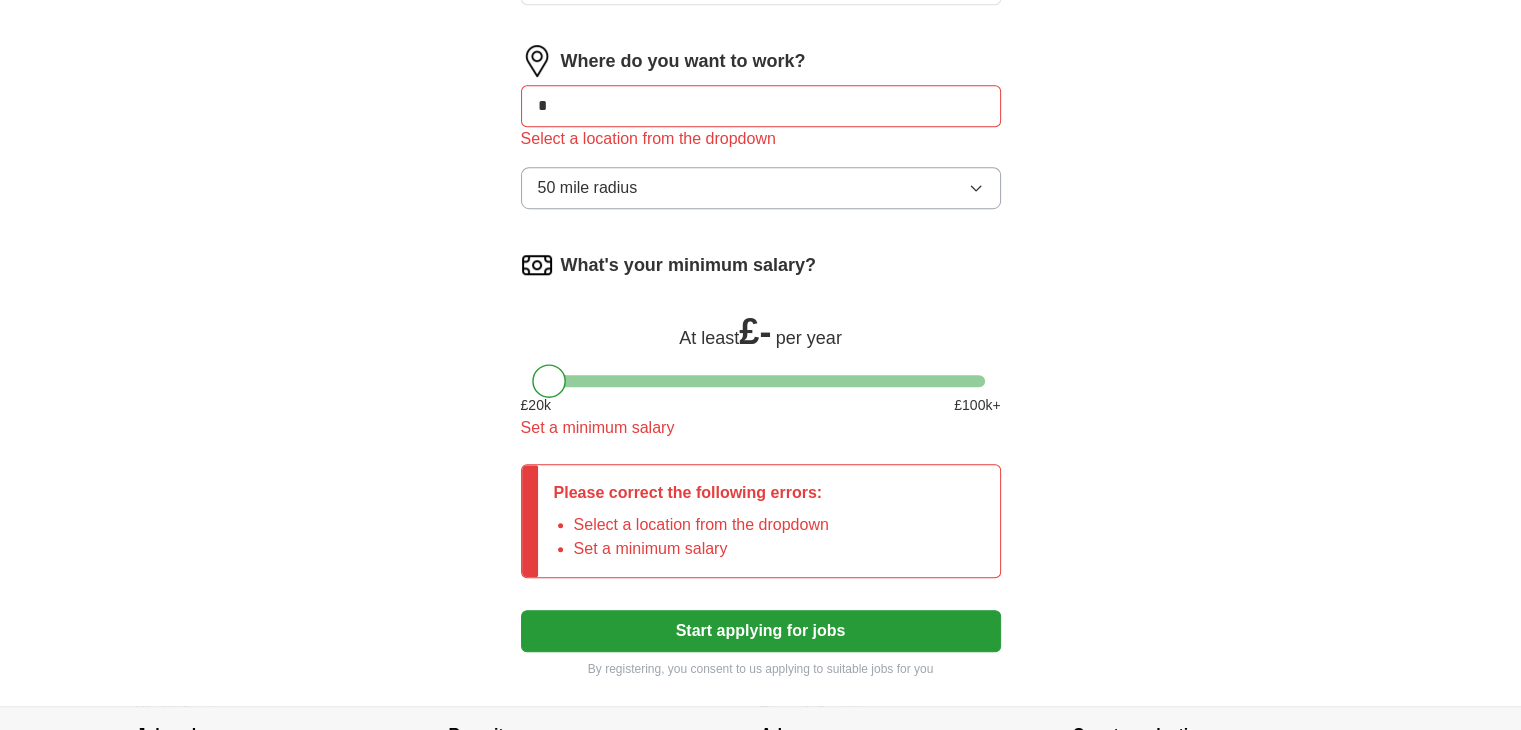 type on "*" 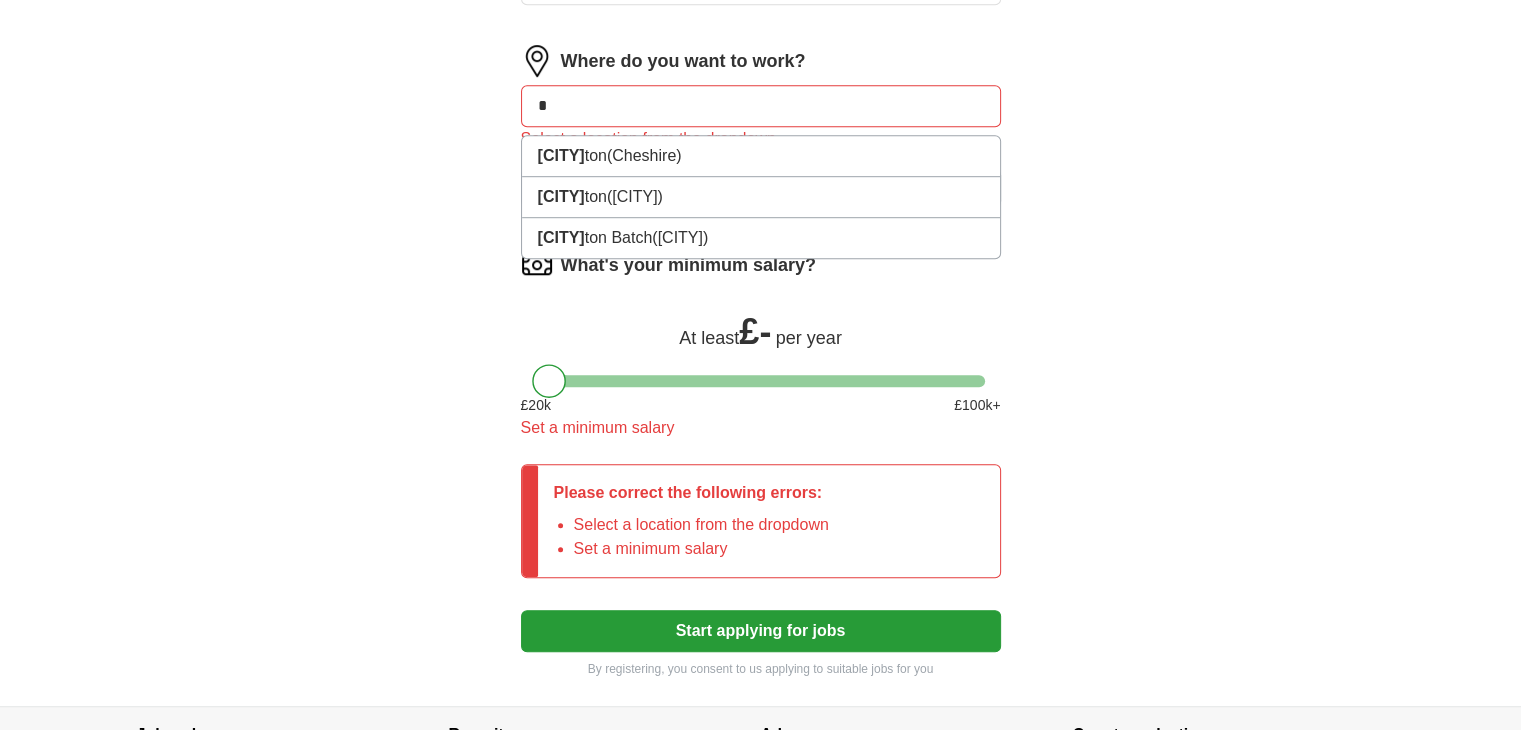 type on "*" 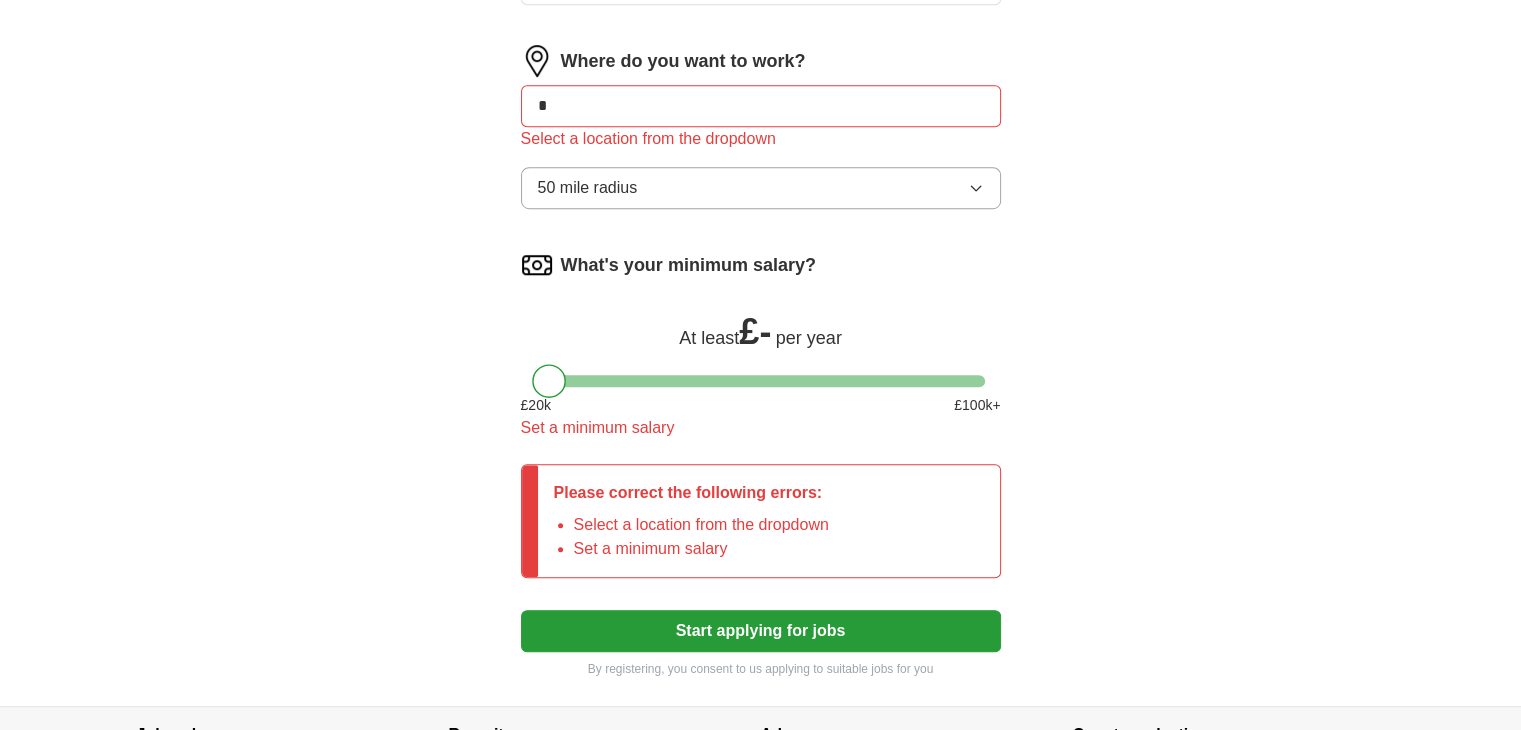 type on "*" 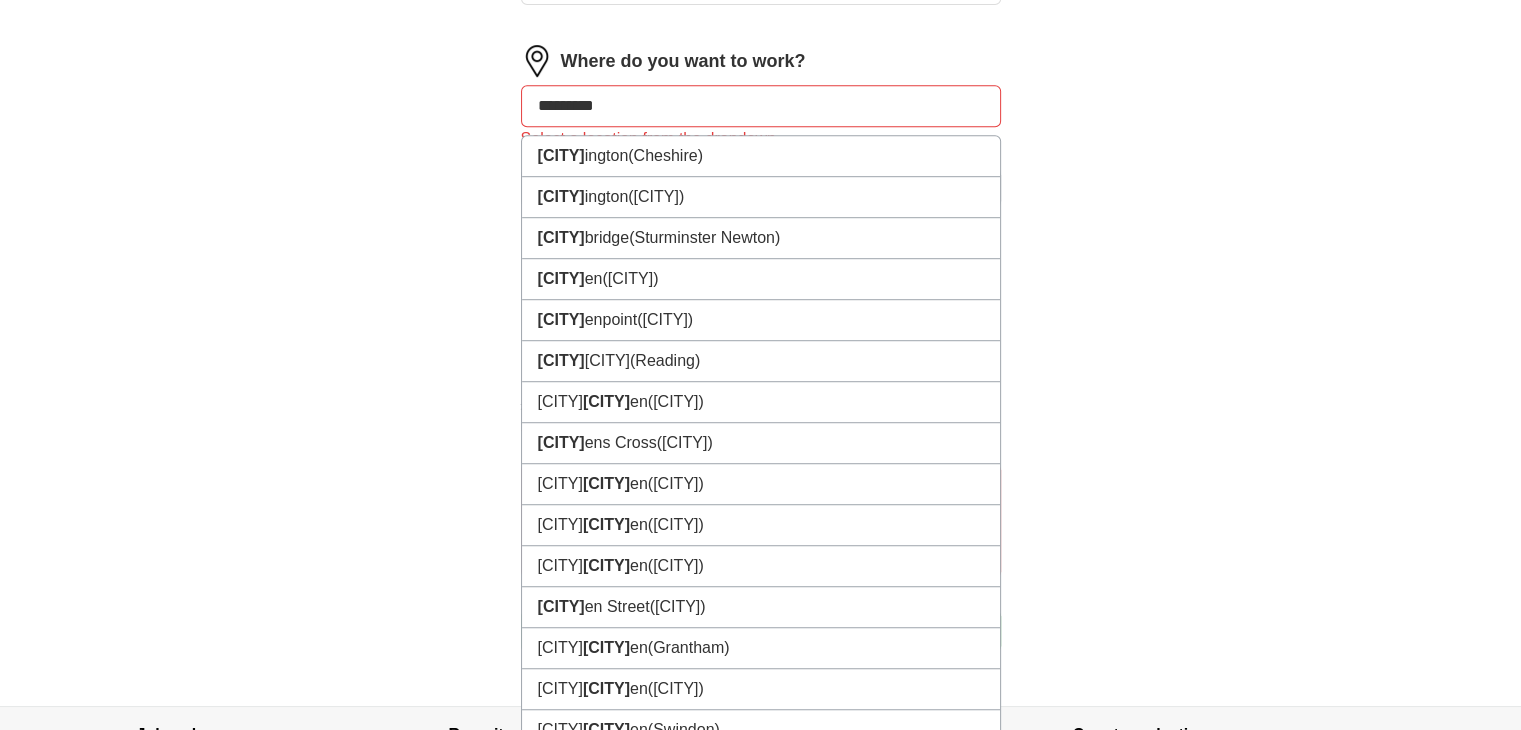 type on "**********" 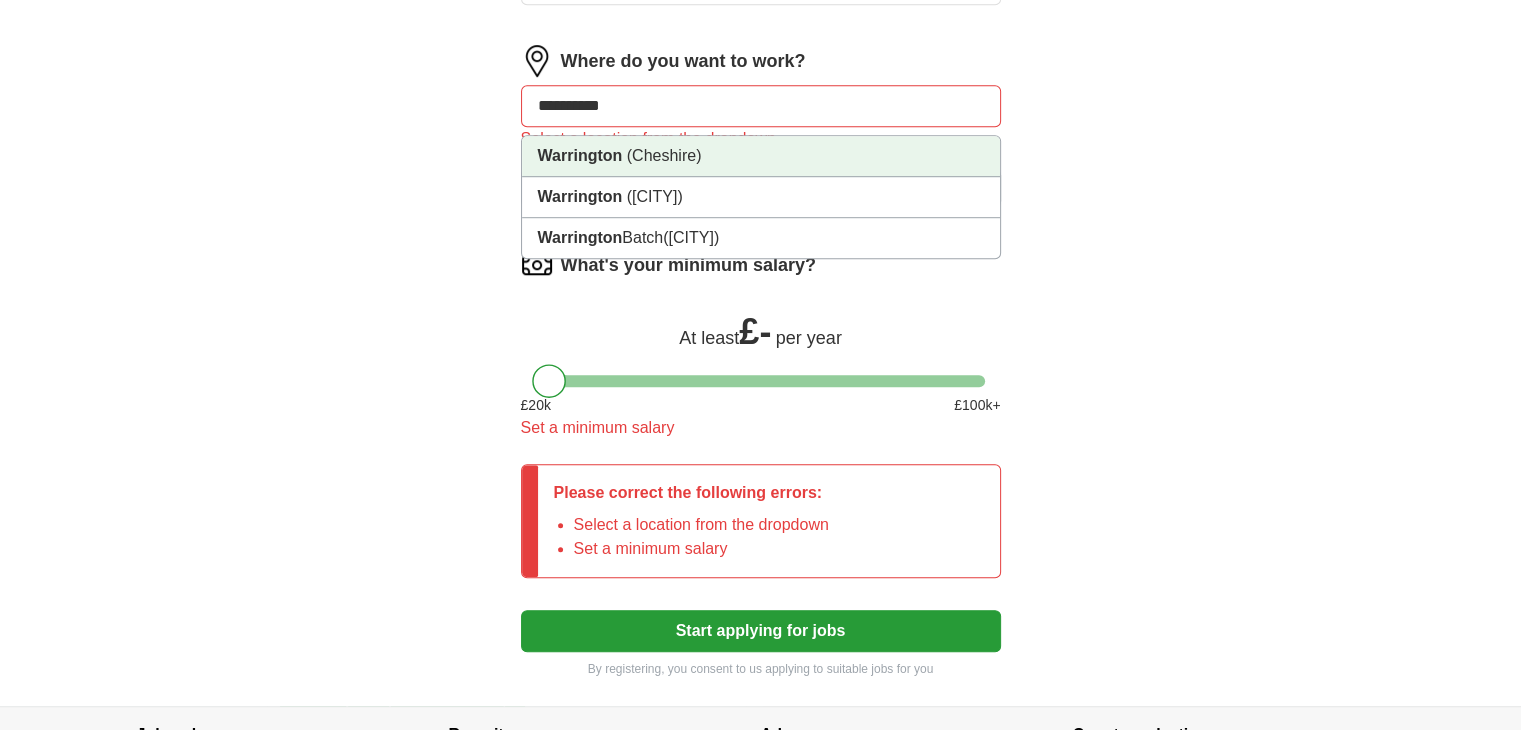 click on "(Cheshire)" at bounding box center [664, 155] 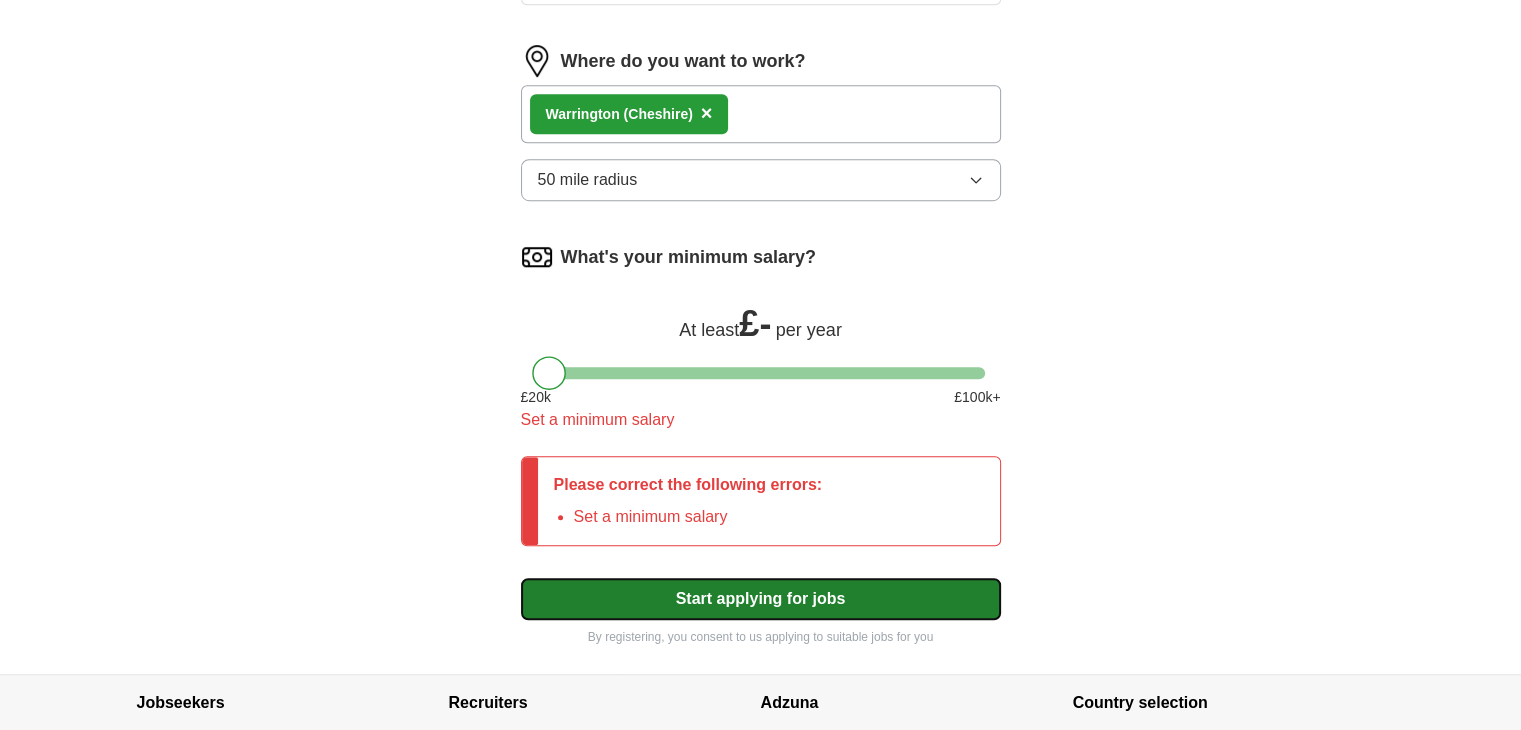 click on "Start applying for jobs" at bounding box center (761, 599) 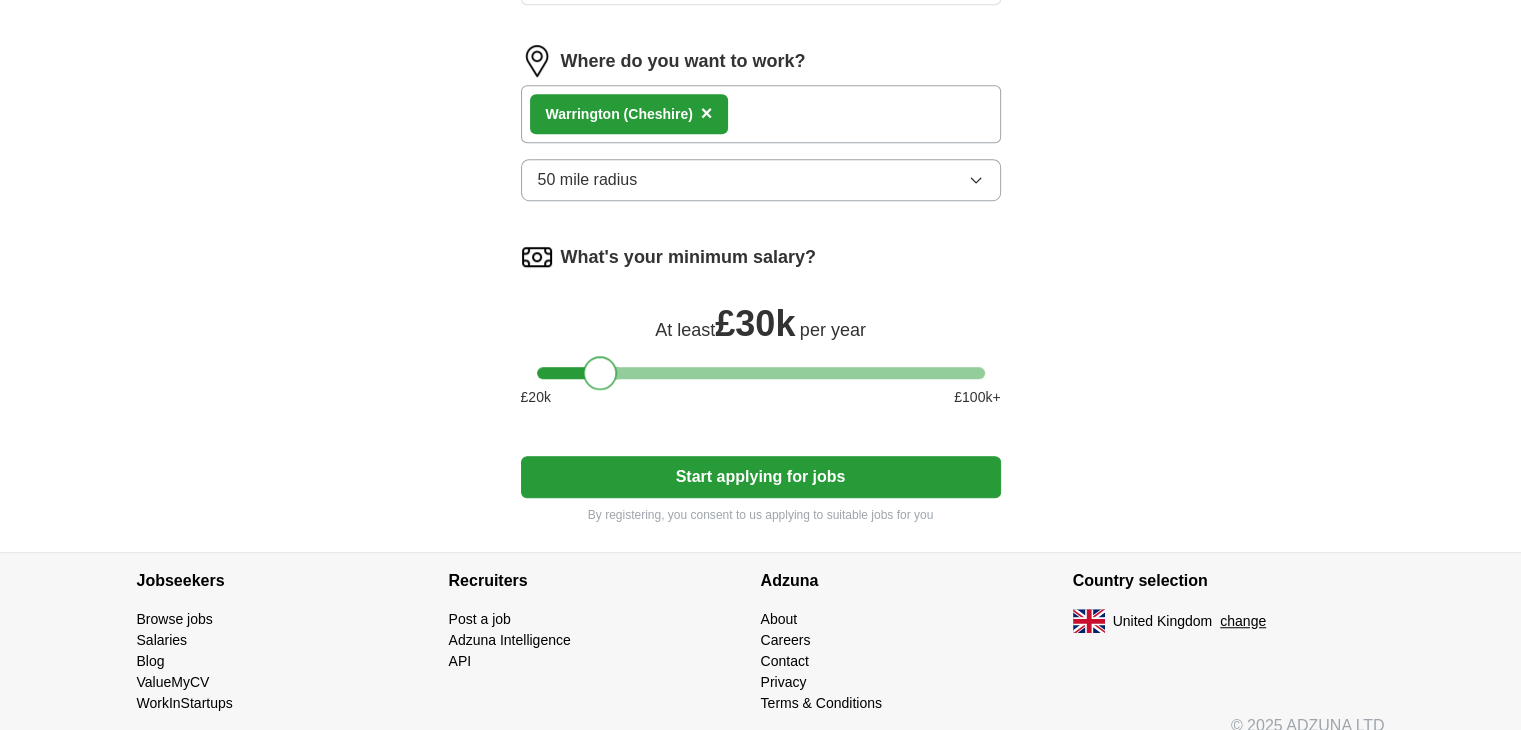 drag, startPoint x: 546, startPoint y: 372, endPoint x: 600, endPoint y: 377, distance: 54.230988 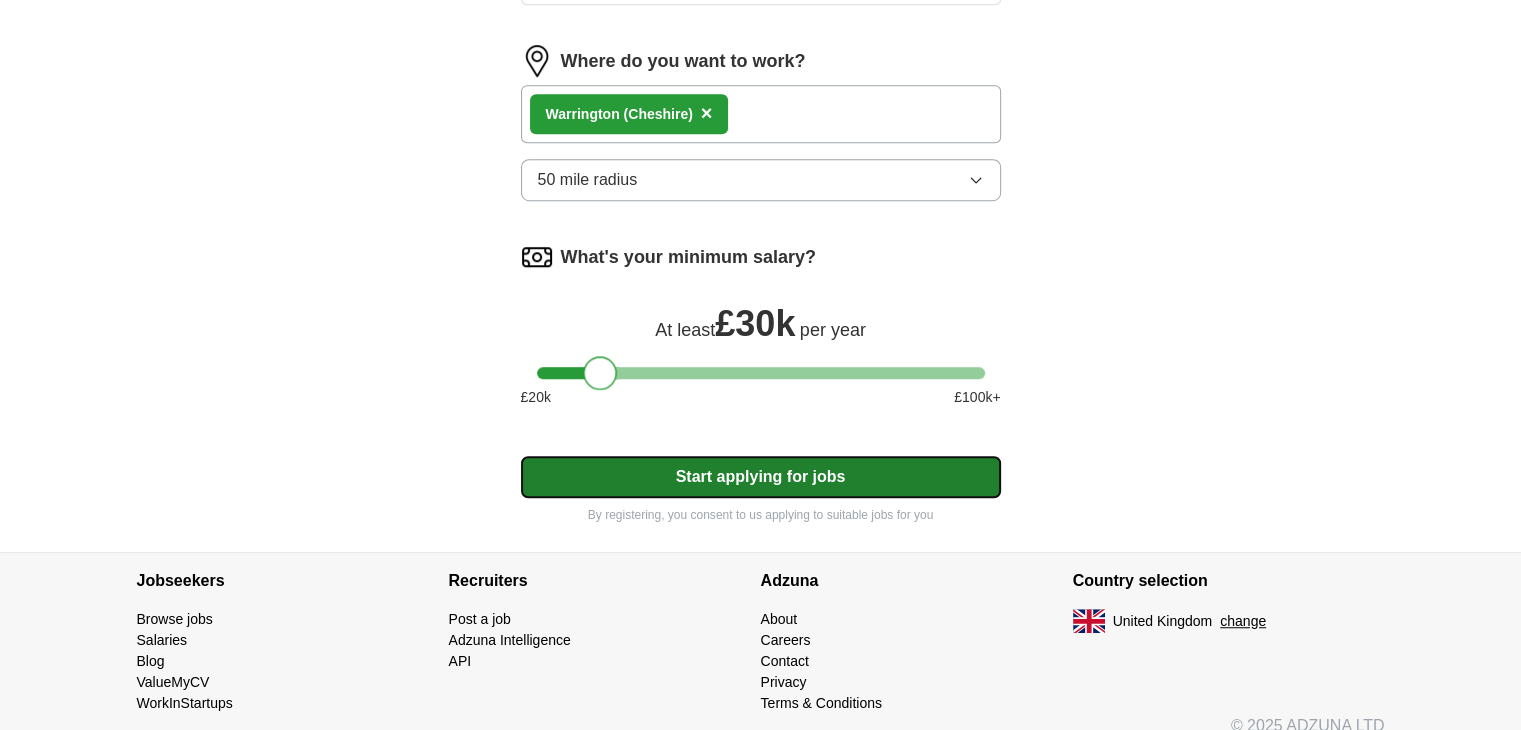 click on "Start applying for jobs" at bounding box center (761, 477) 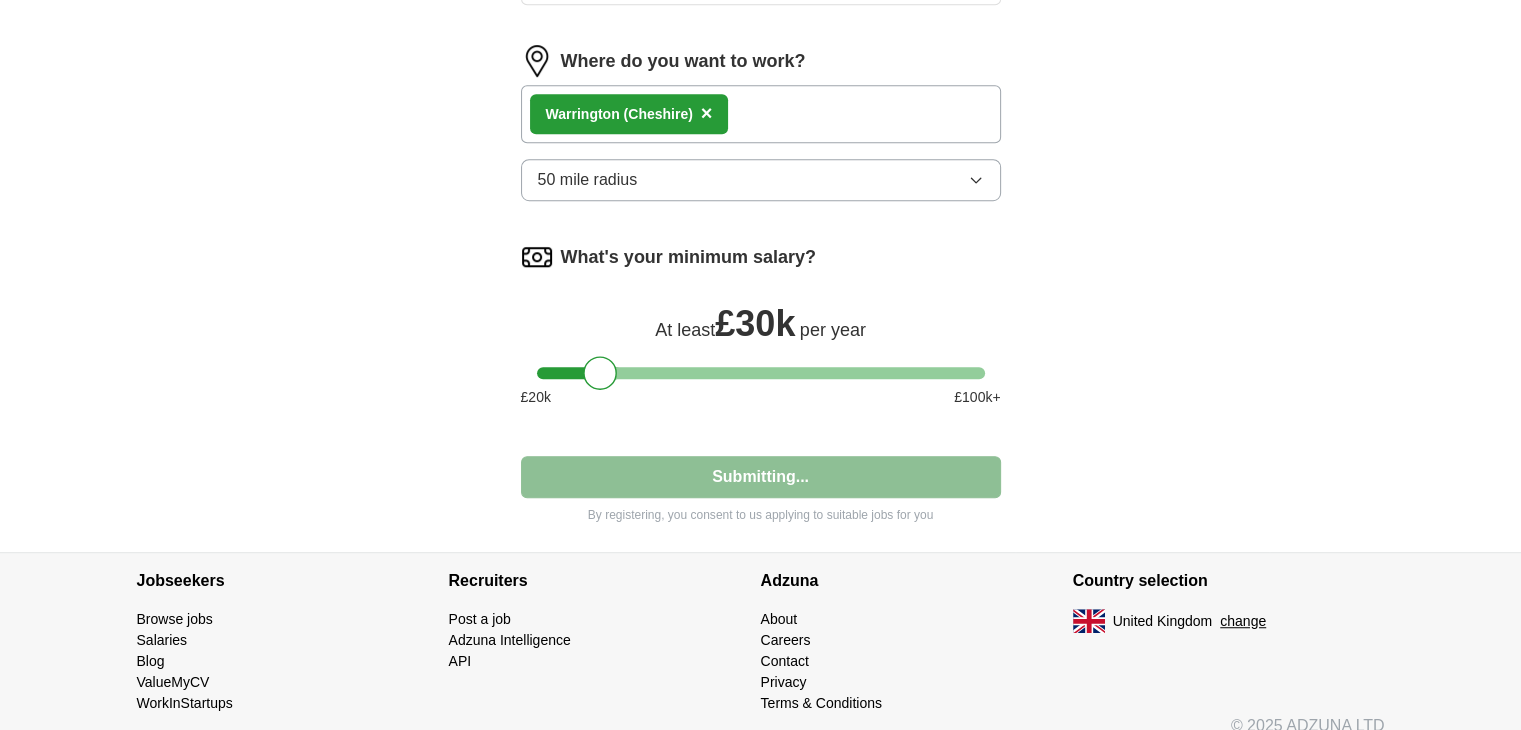 select on "**" 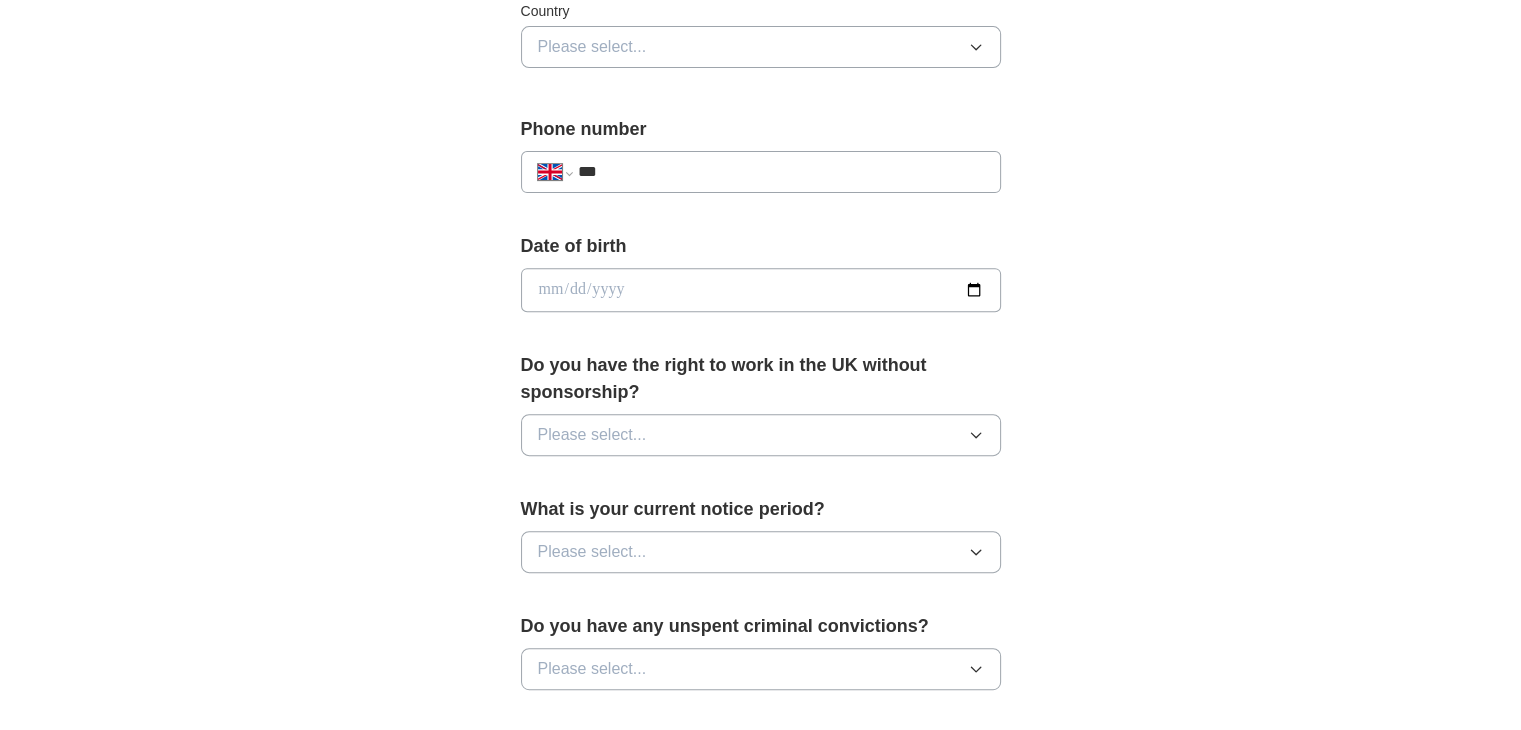 scroll, scrollTop: 752, scrollLeft: 0, axis: vertical 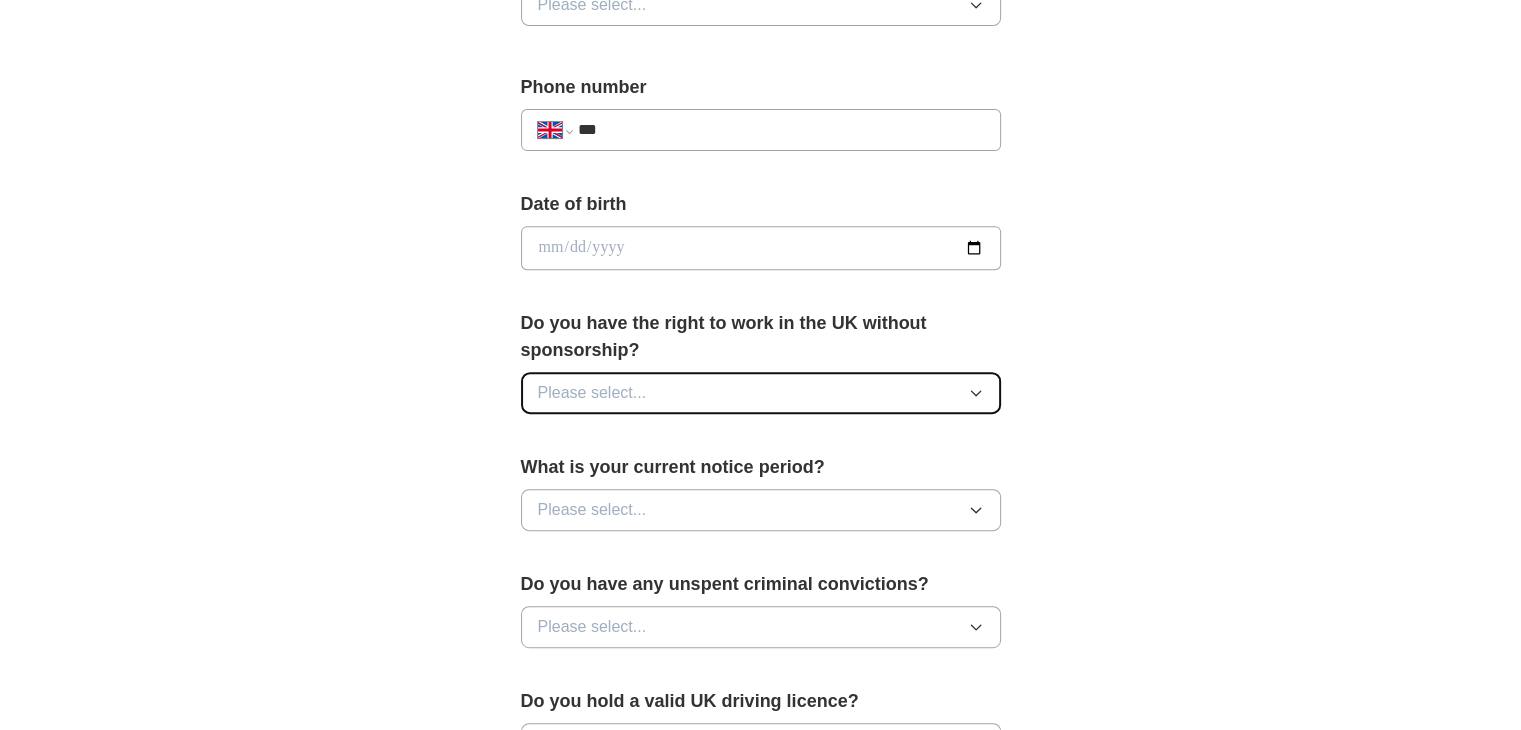 click on "Please select..." at bounding box center [761, 393] 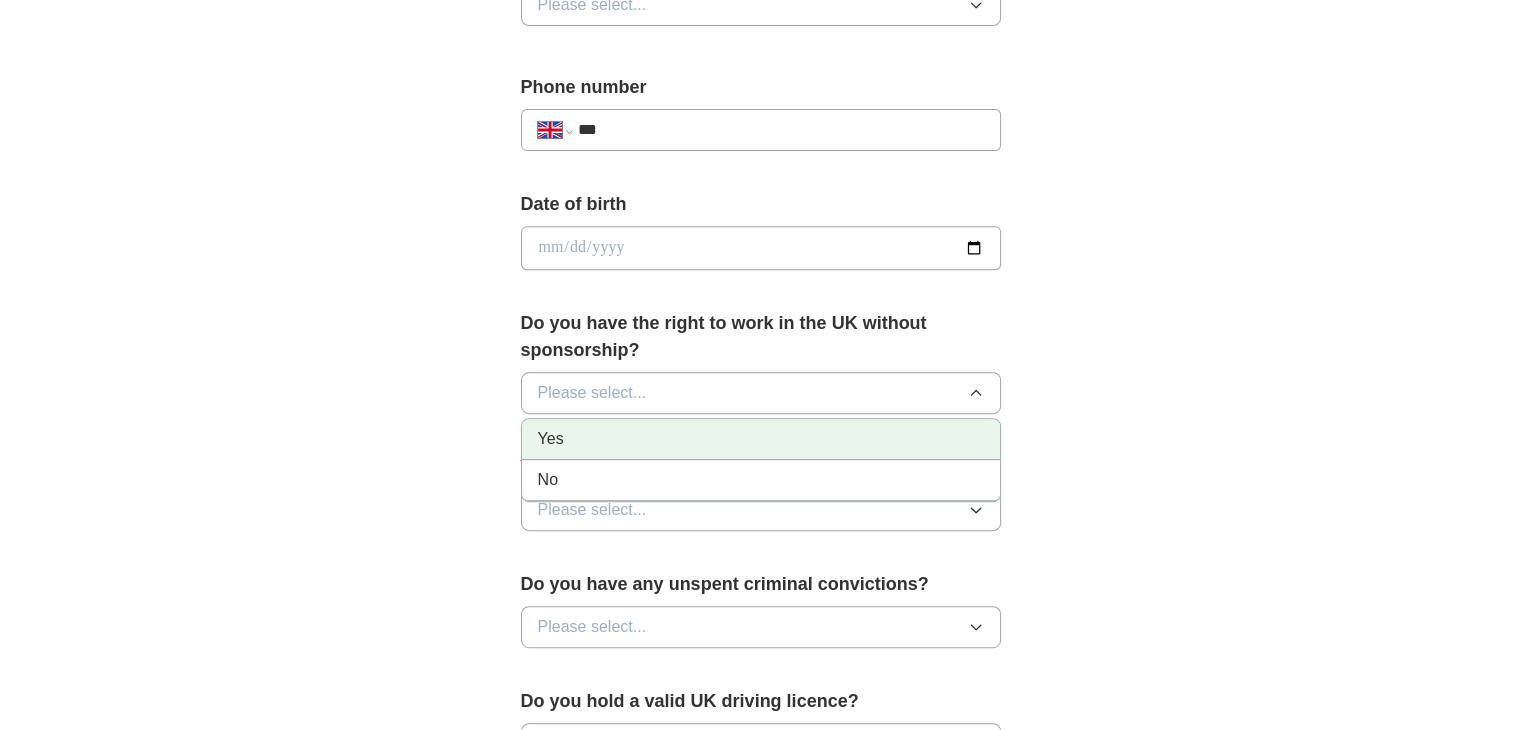 click on "Yes" at bounding box center [761, 439] 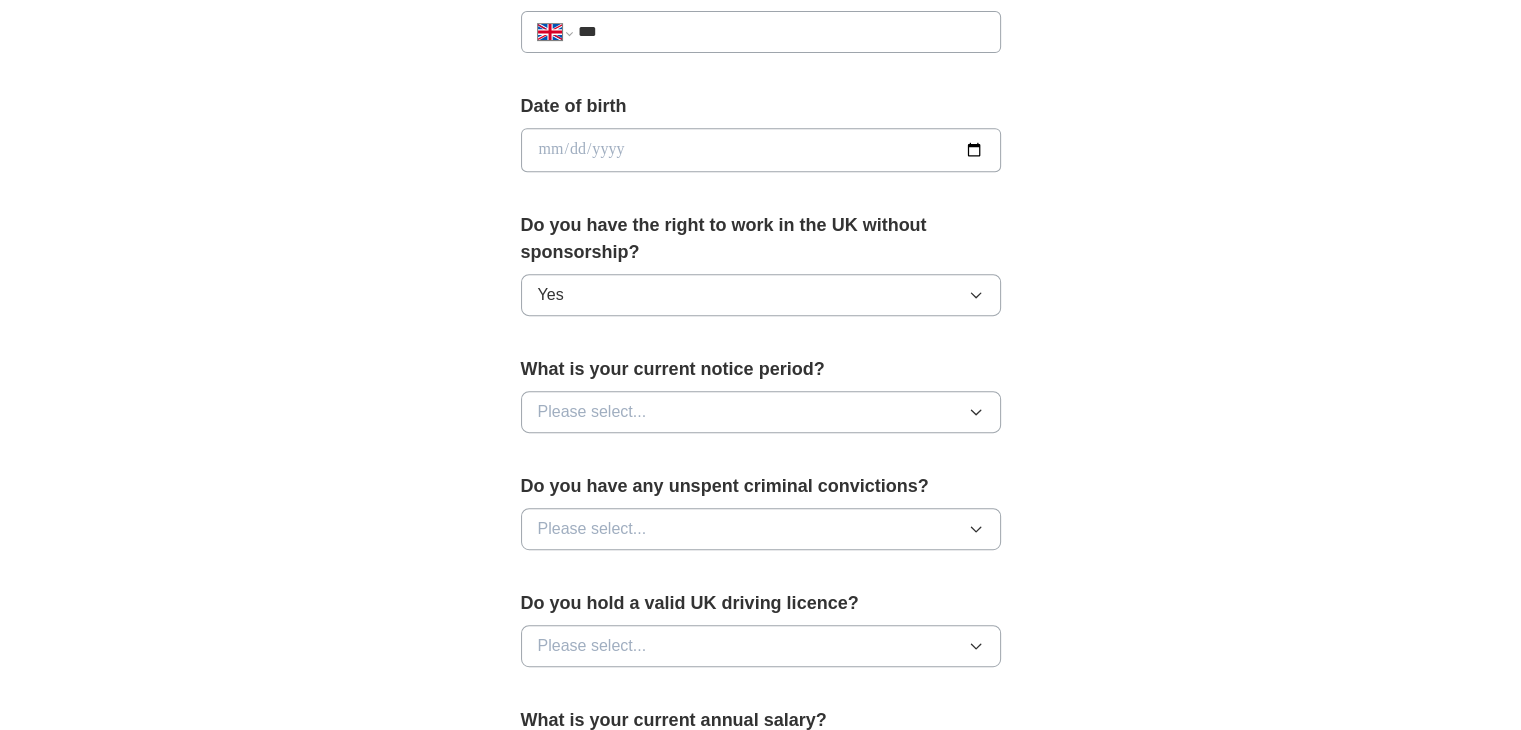scroll, scrollTop: 852, scrollLeft: 0, axis: vertical 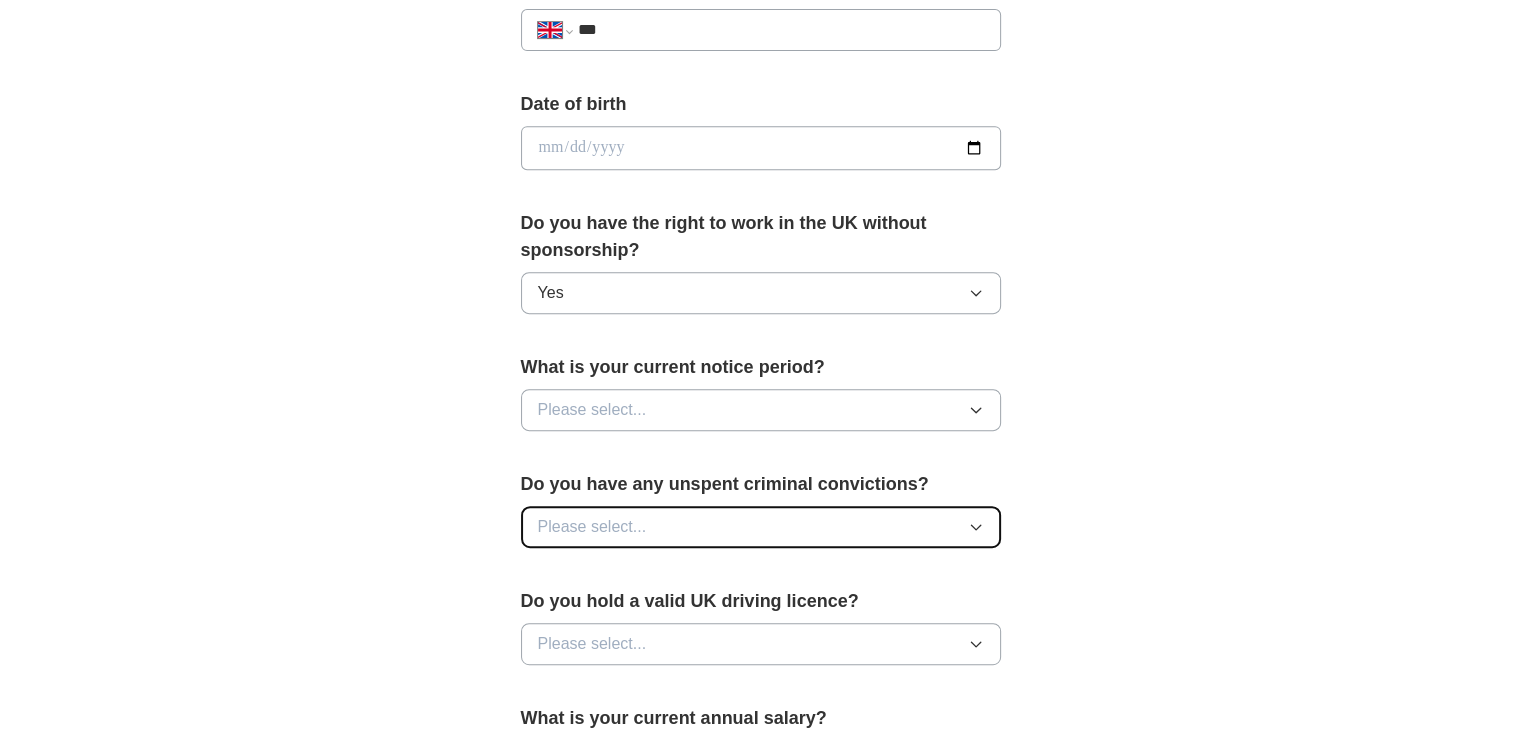click on "Please select..." at bounding box center (761, 527) 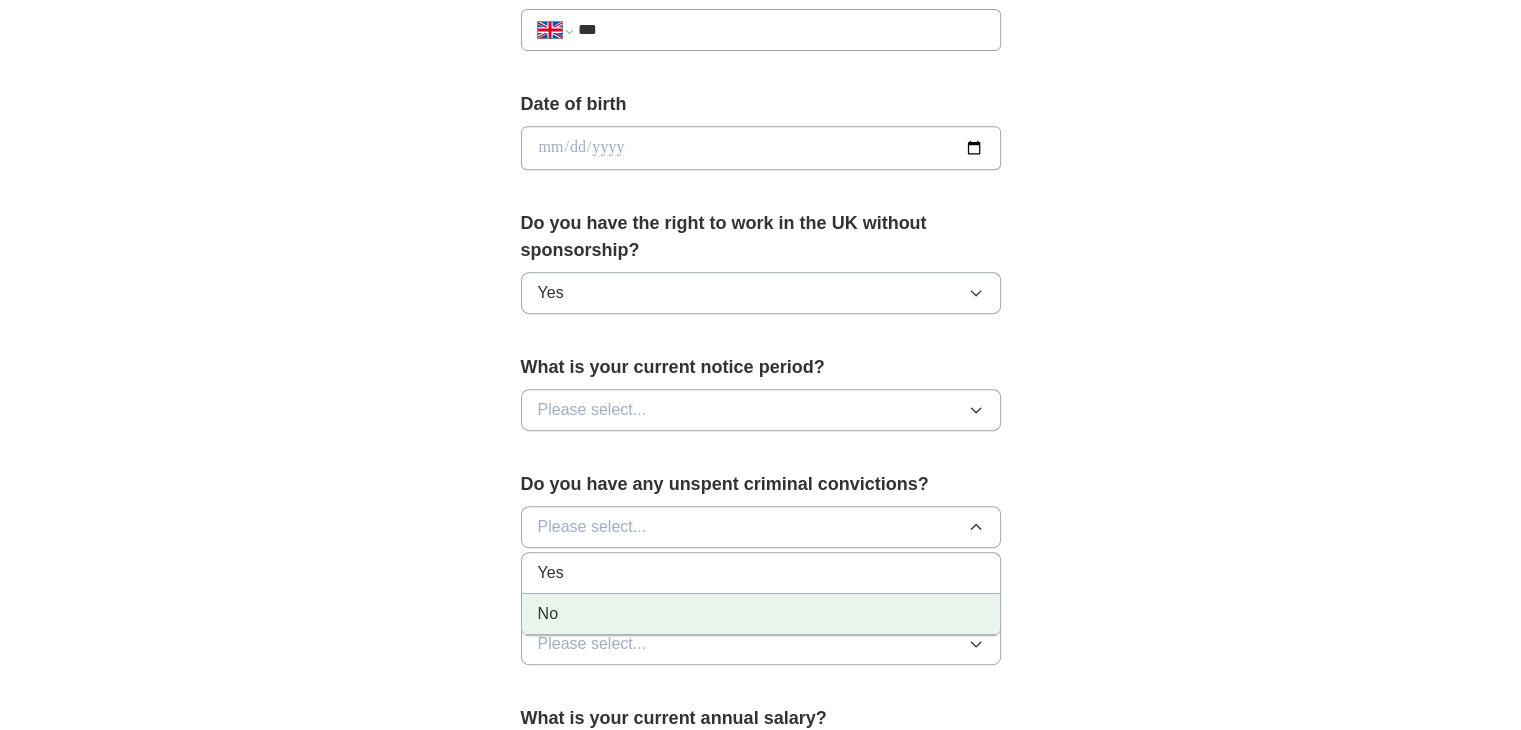 click on "No" at bounding box center (761, 614) 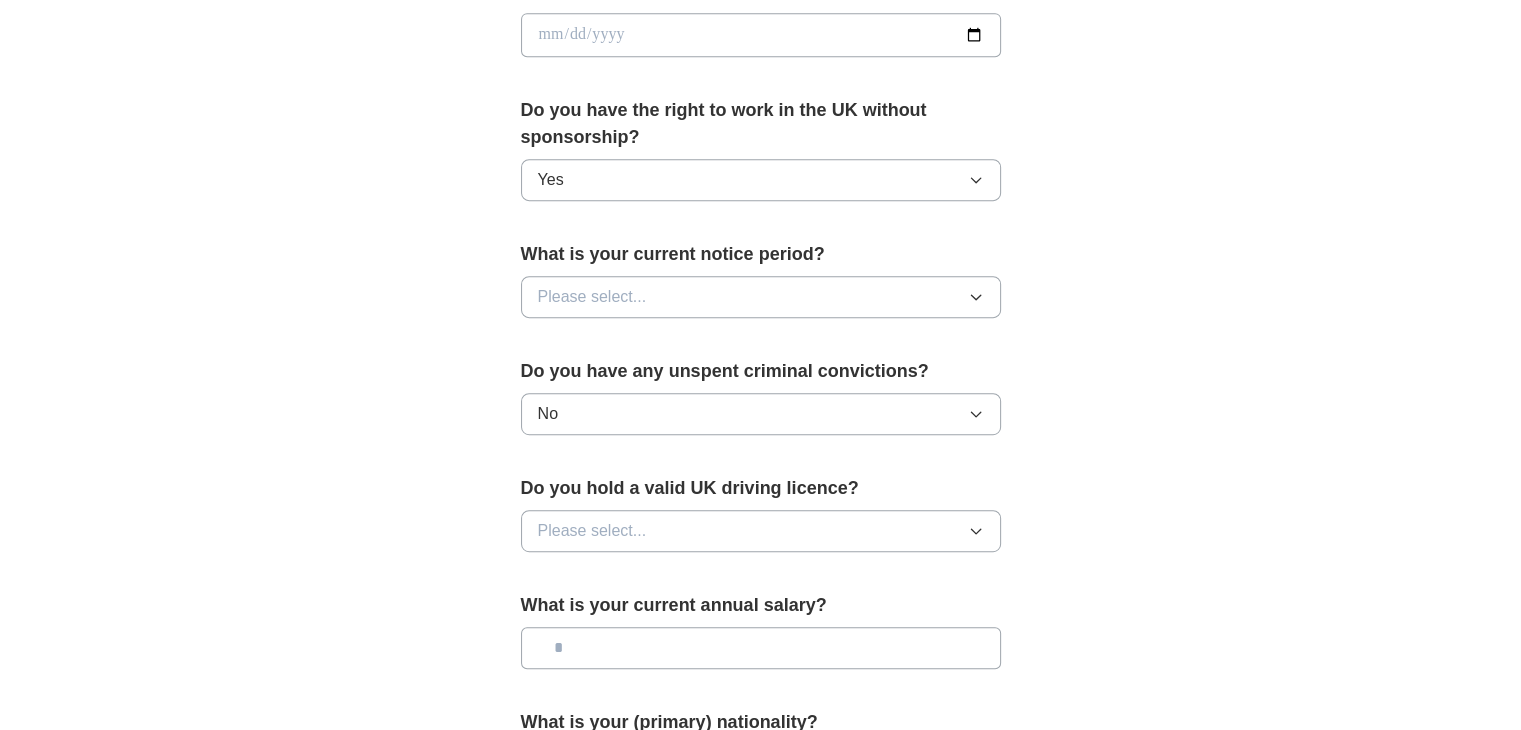 scroll, scrollTop: 976, scrollLeft: 0, axis: vertical 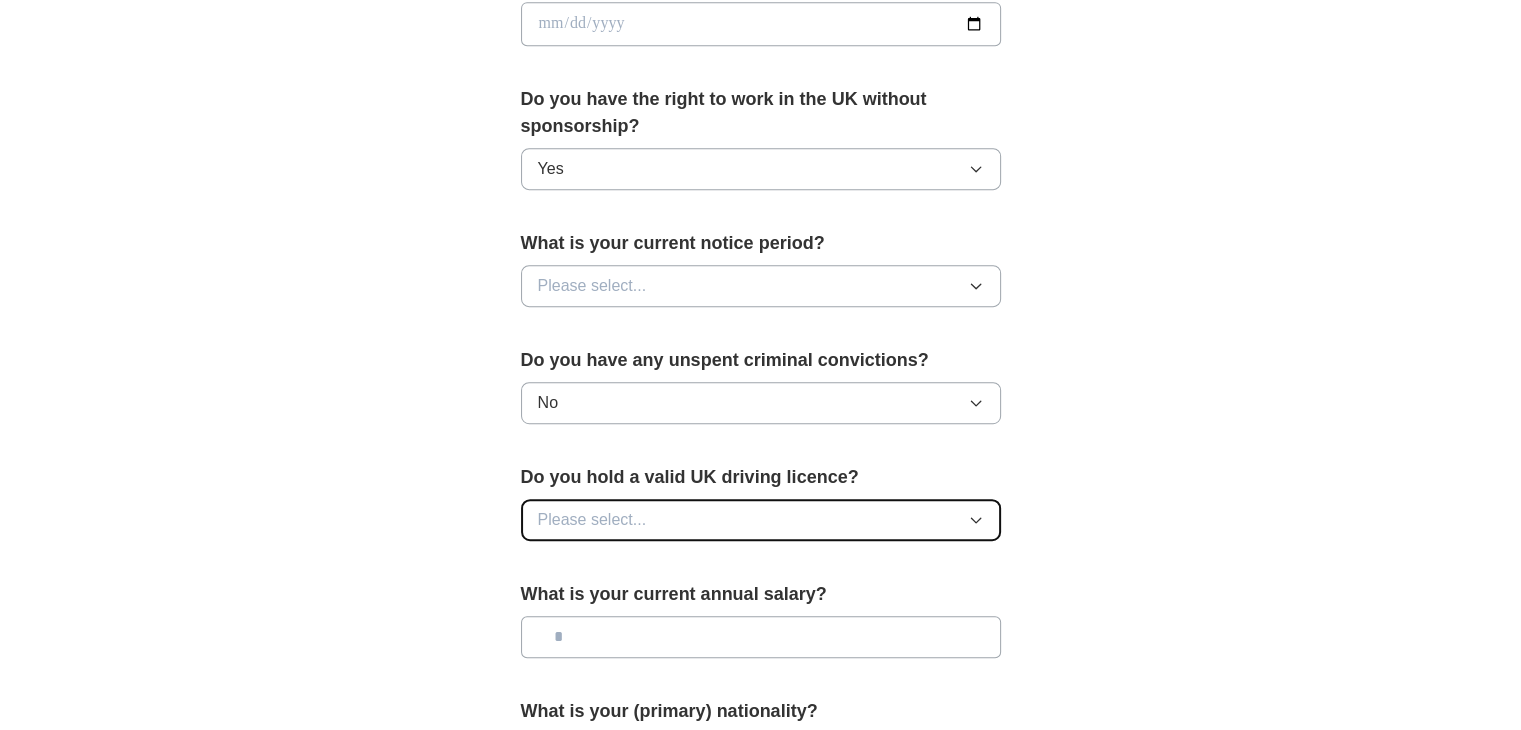 click on "Please select..." at bounding box center (761, 520) 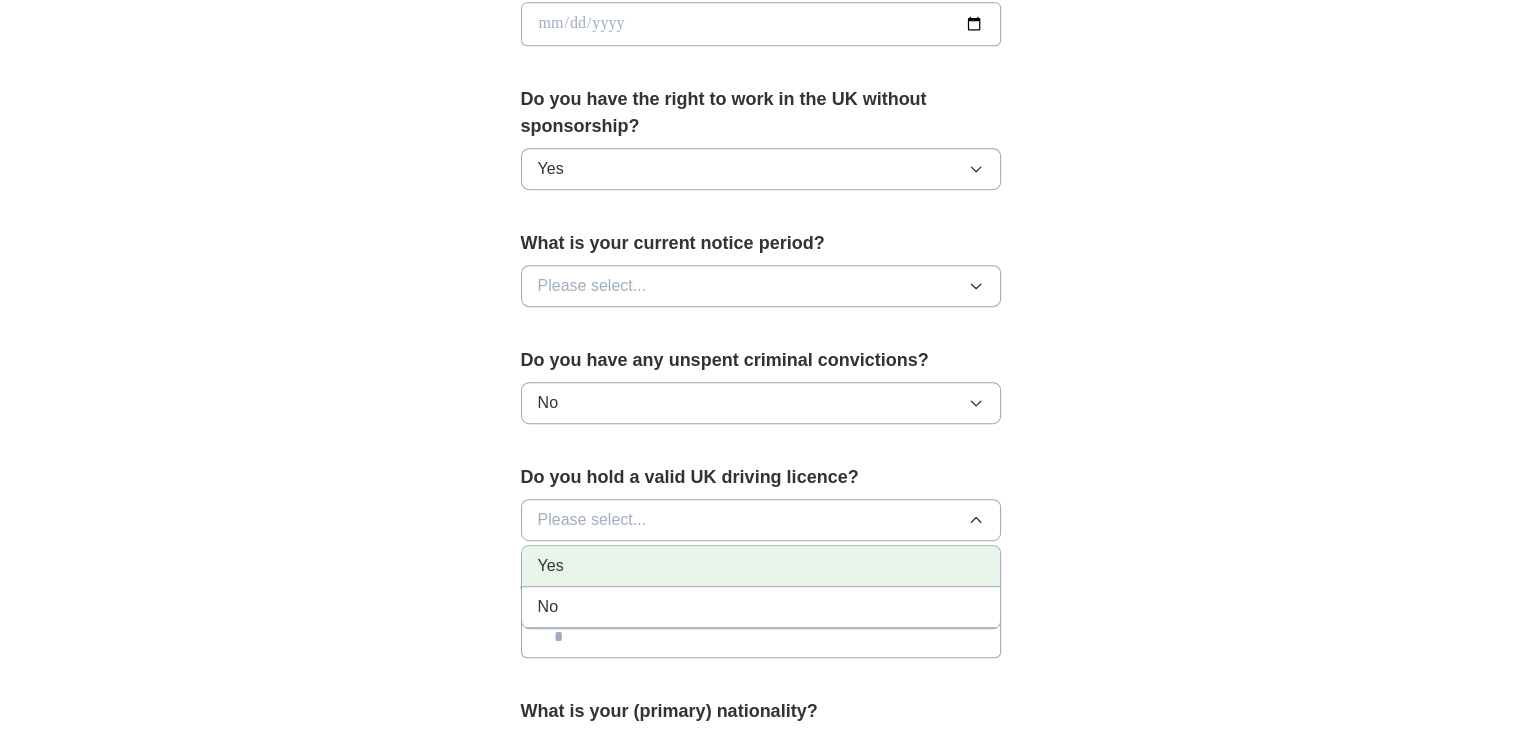 click on "Yes" at bounding box center [761, 566] 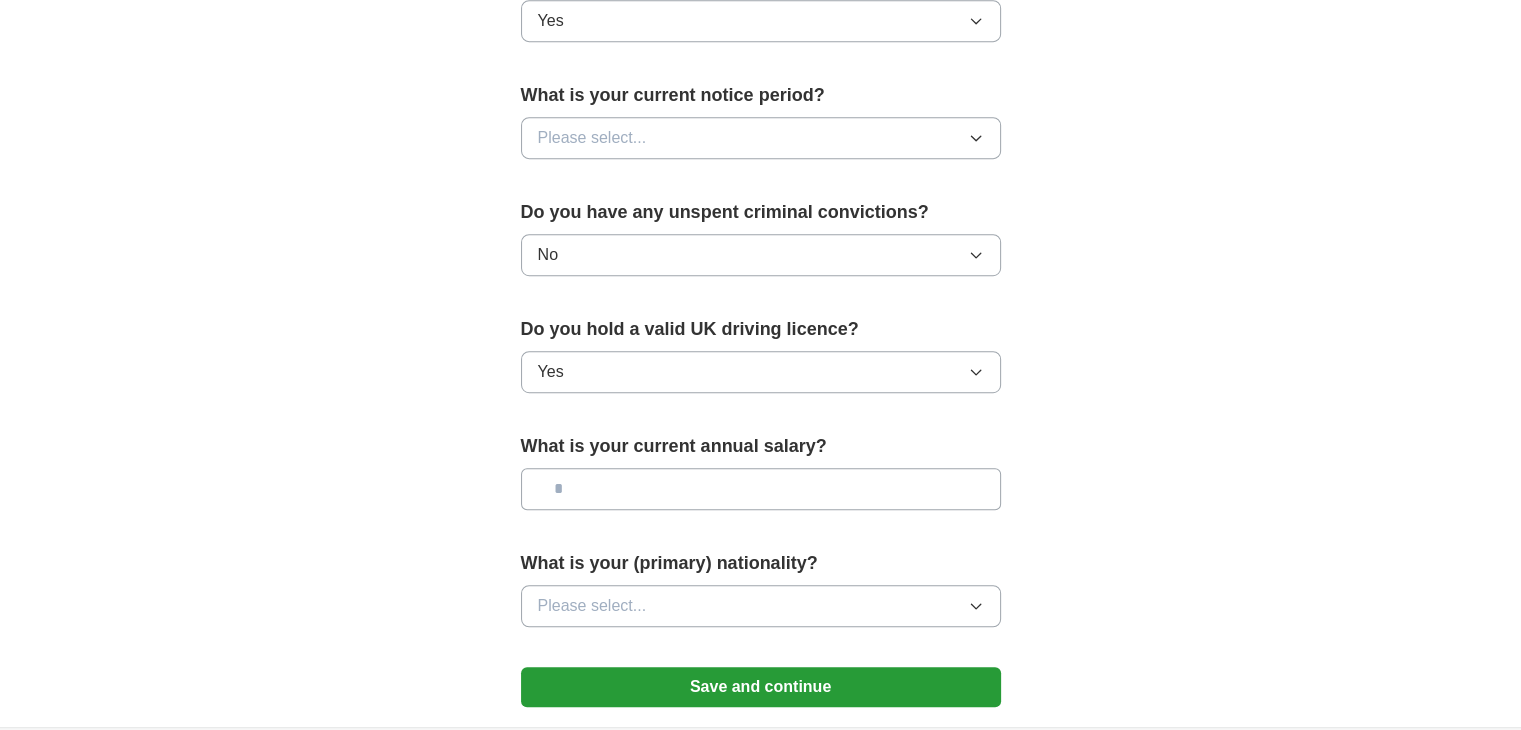 scroll, scrollTop: 1317, scrollLeft: 0, axis: vertical 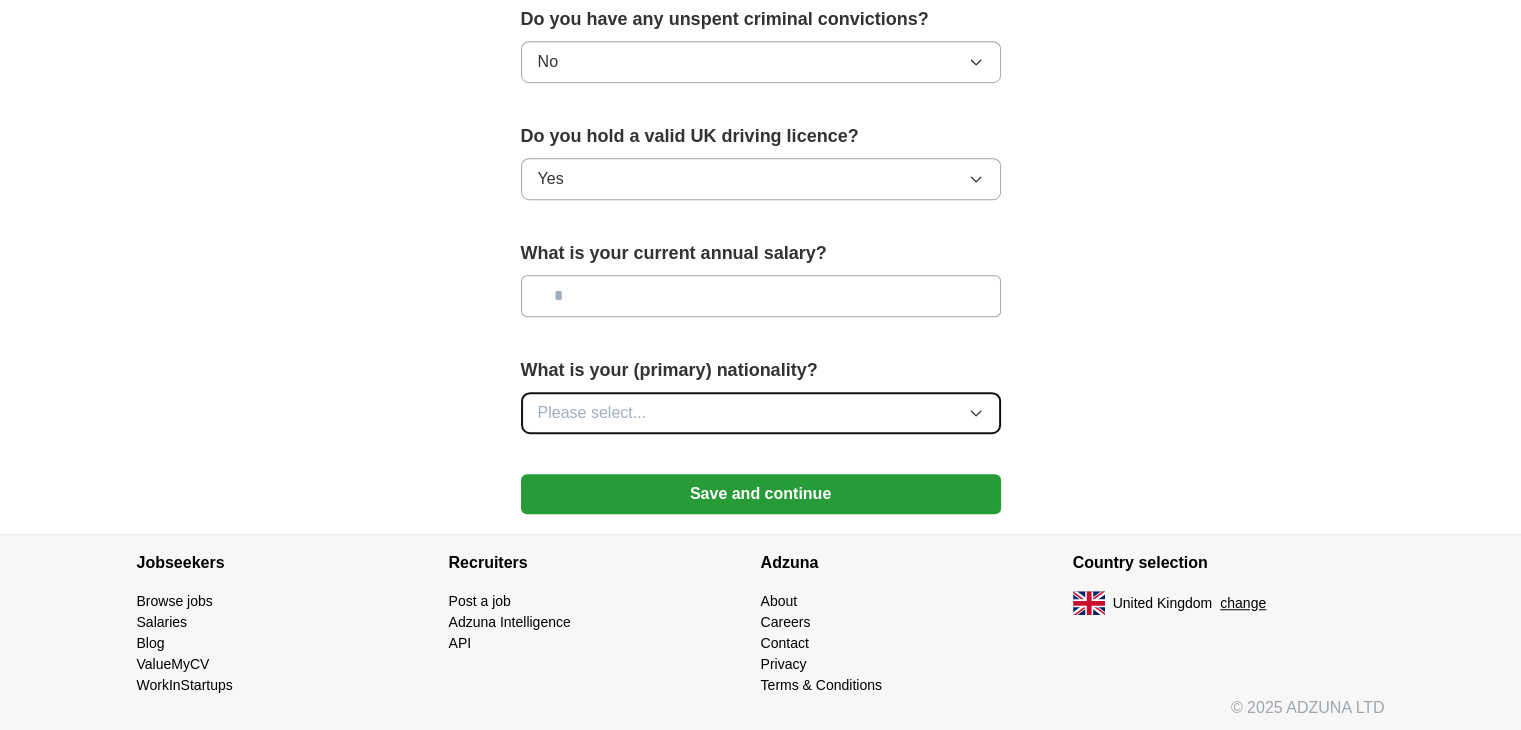 click on "Please select..." at bounding box center (761, 413) 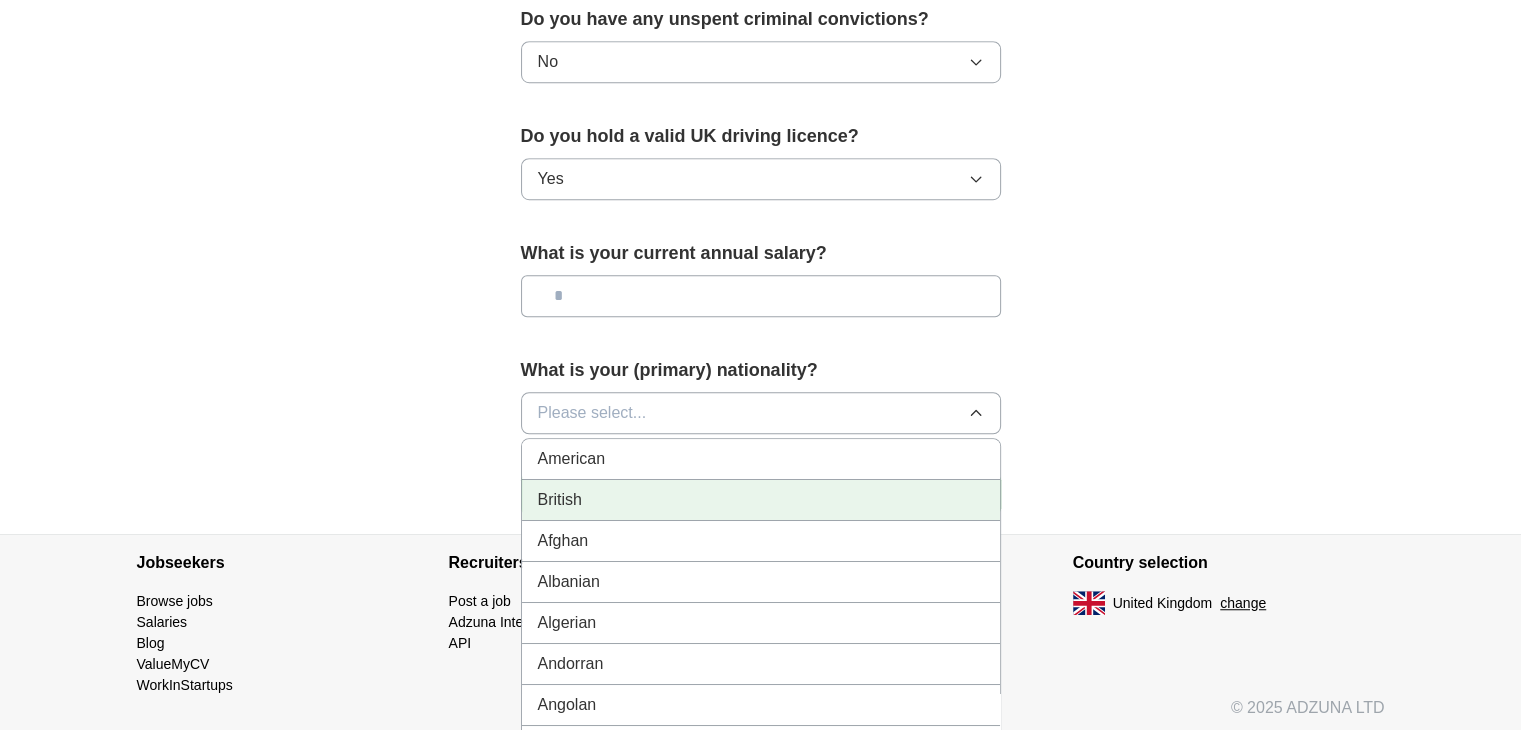 click on "British" at bounding box center [761, 500] 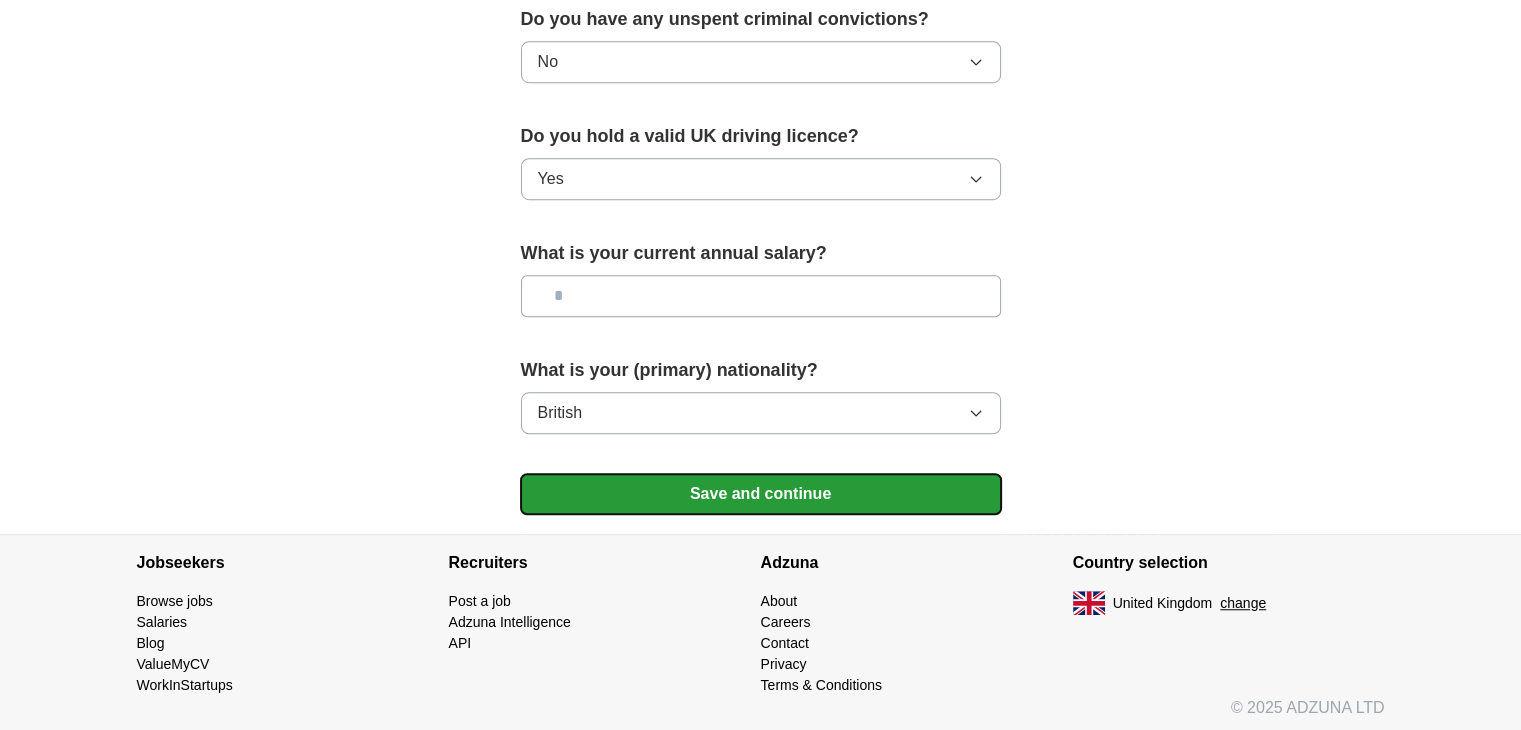click on "Save and continue" at bounding box center [761, 494] 